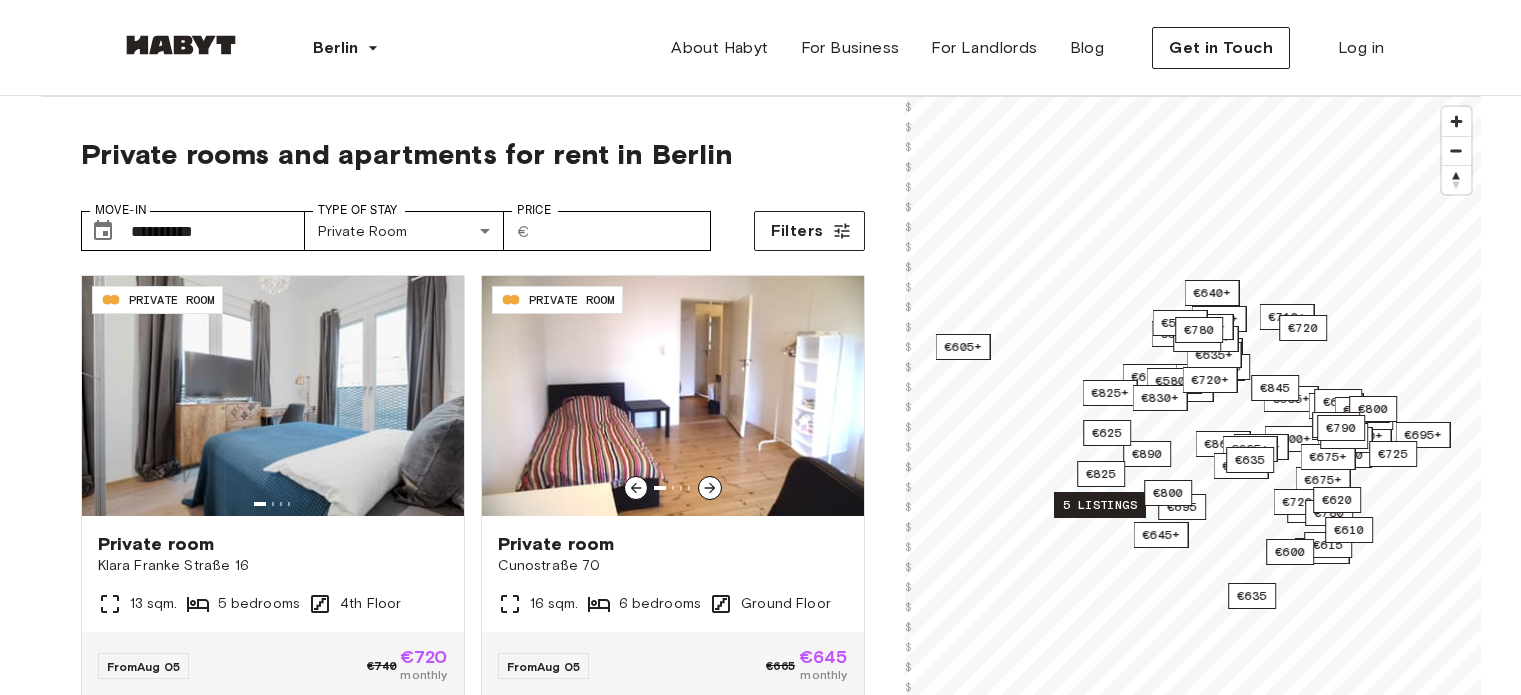 scroll, scrollTop: 0, scrollLeft: 0, axis: both 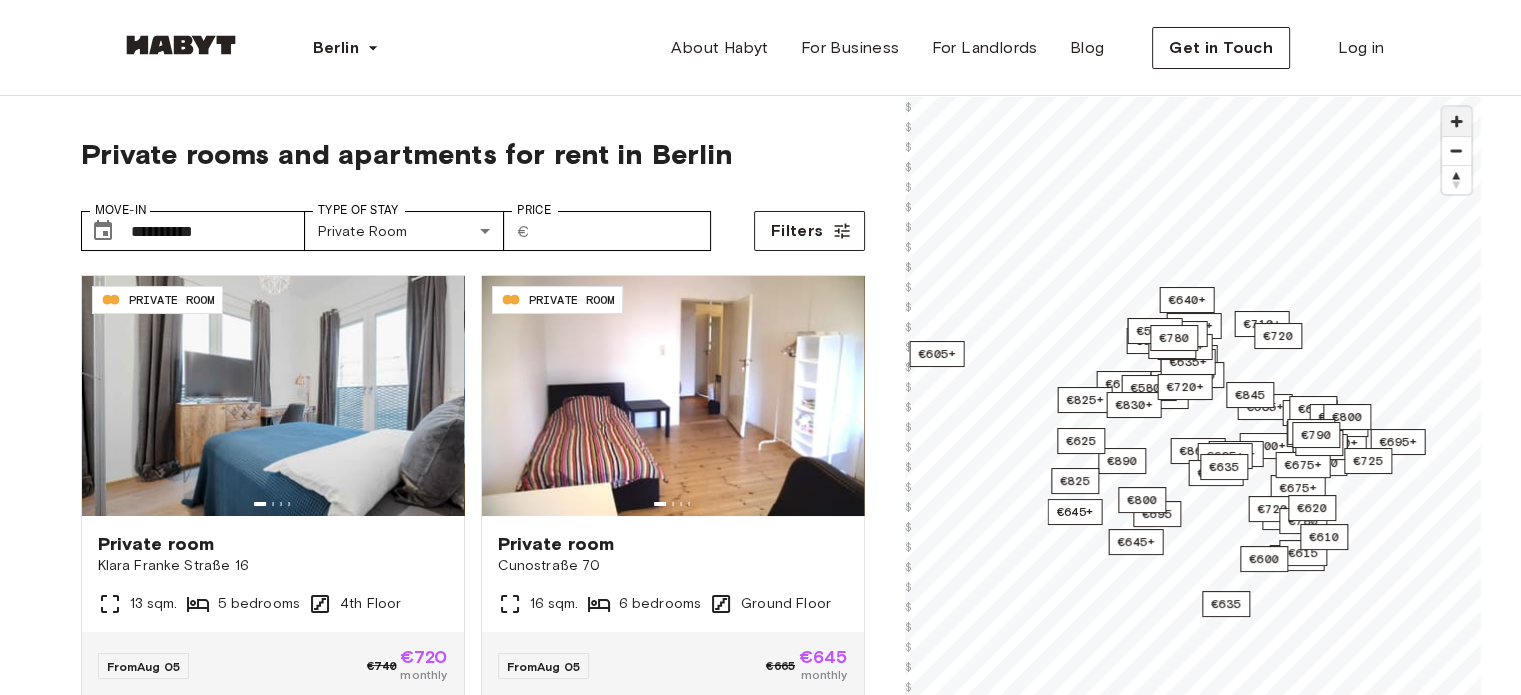 click at bounding box center (1456, 121) 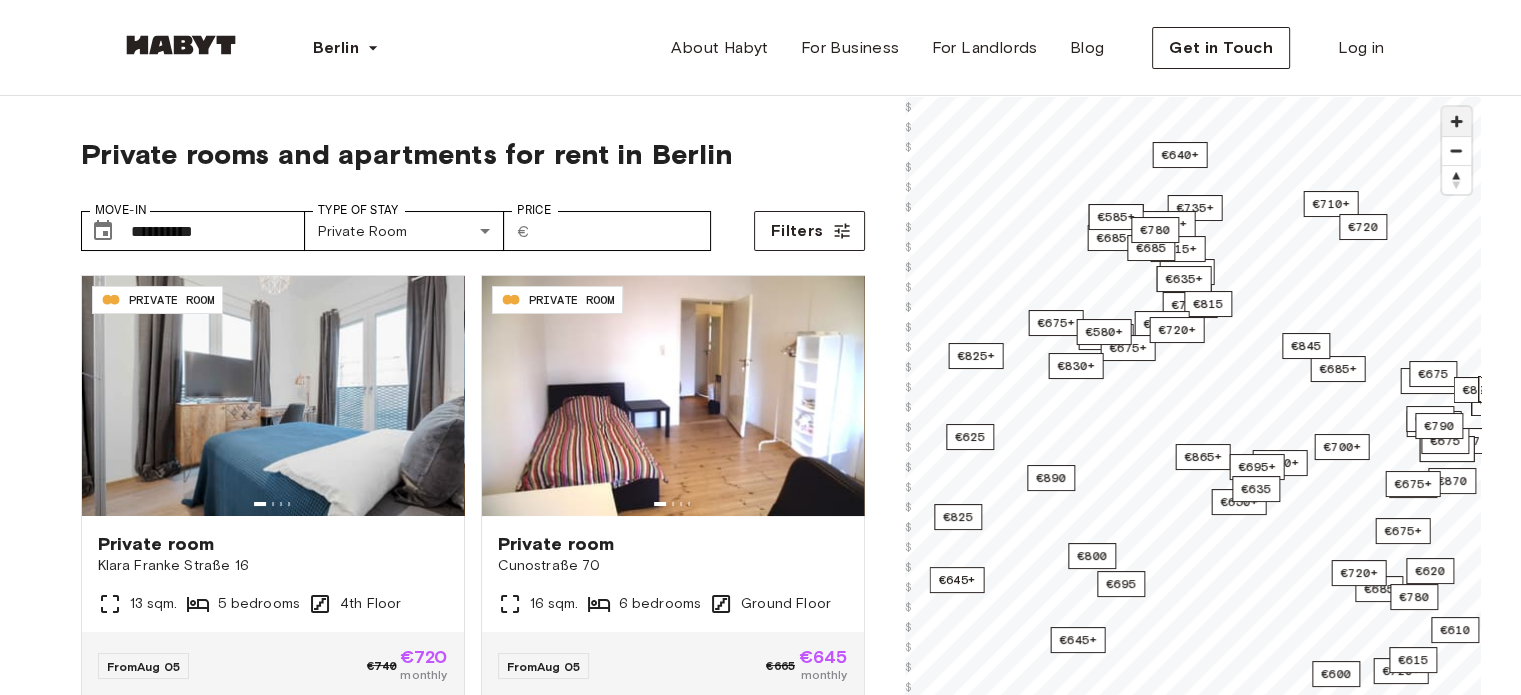 click at bounding box center [1456, 121] 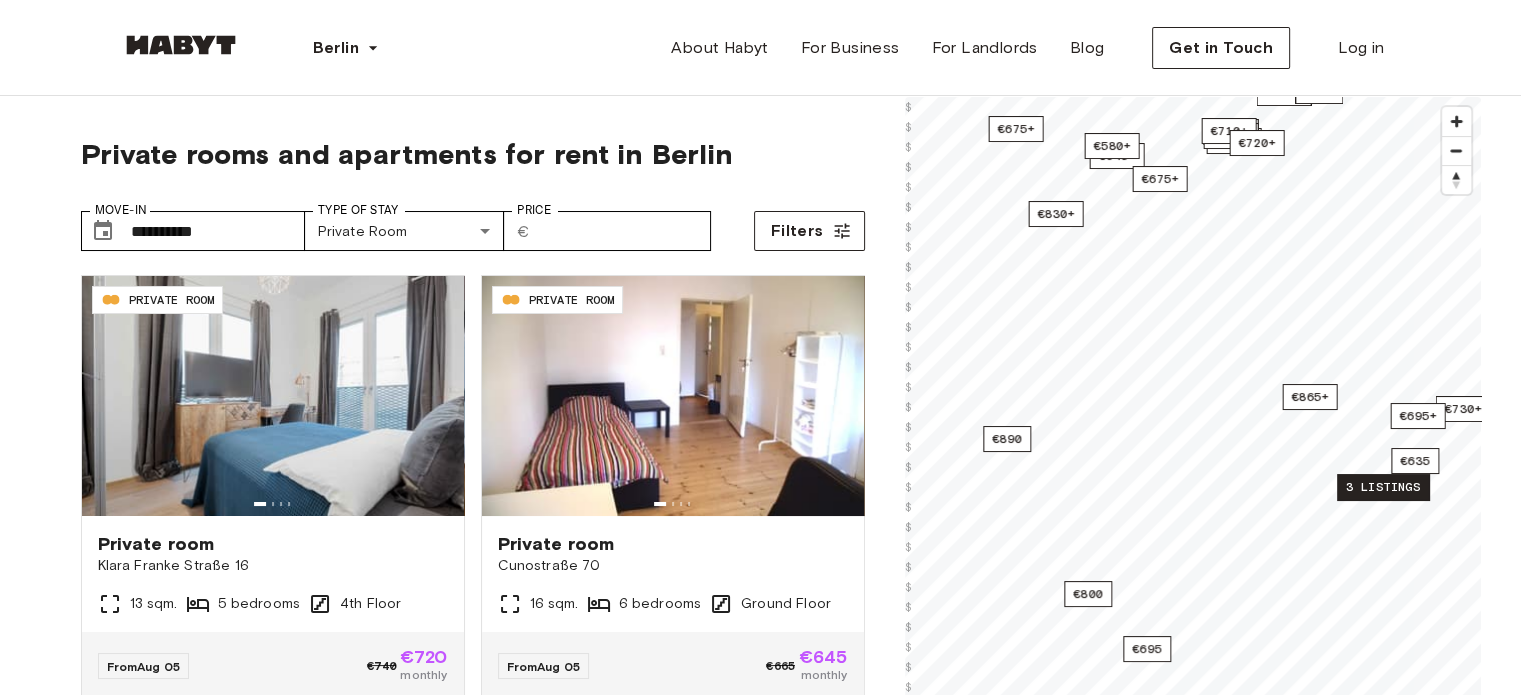 click on "3 listings" at bounding box center [1383, 487] 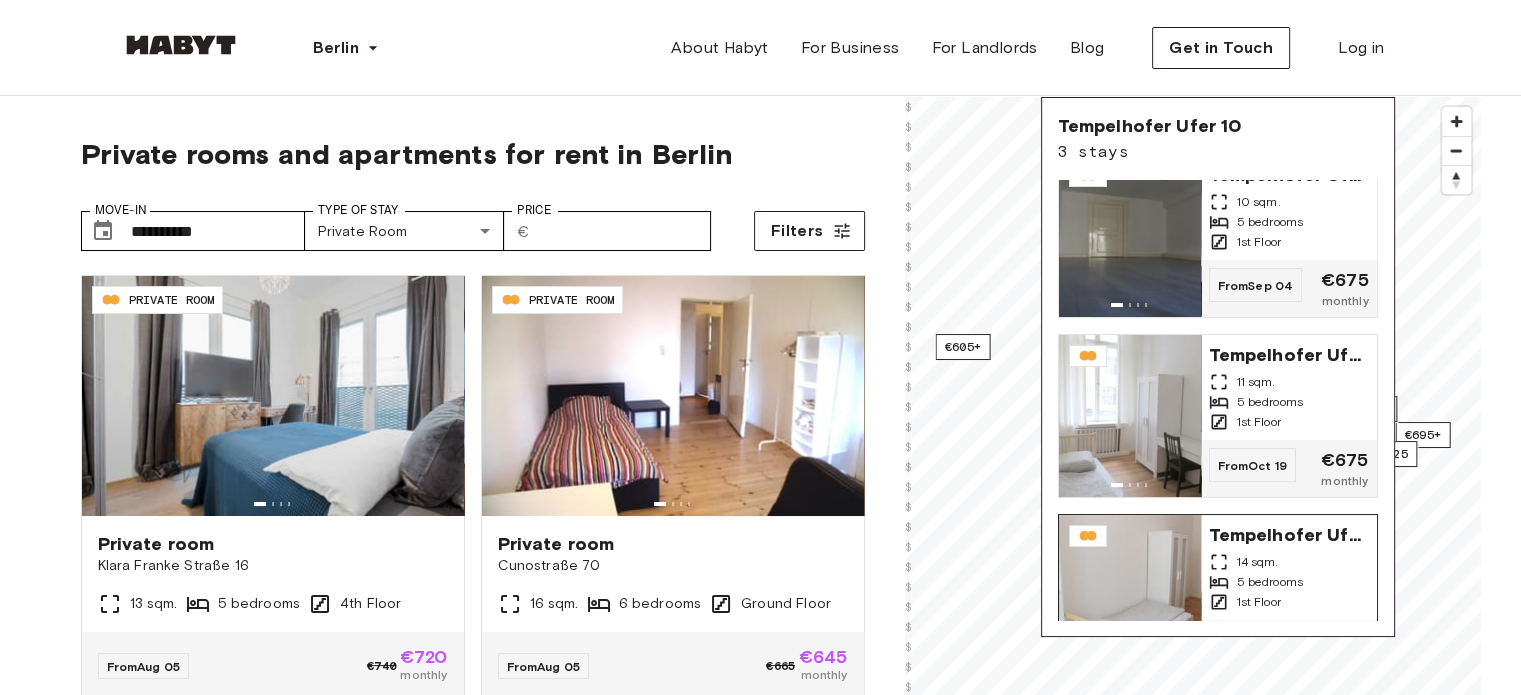 scroll, scrollTop: 0, scrollLeft: 0, axis: both 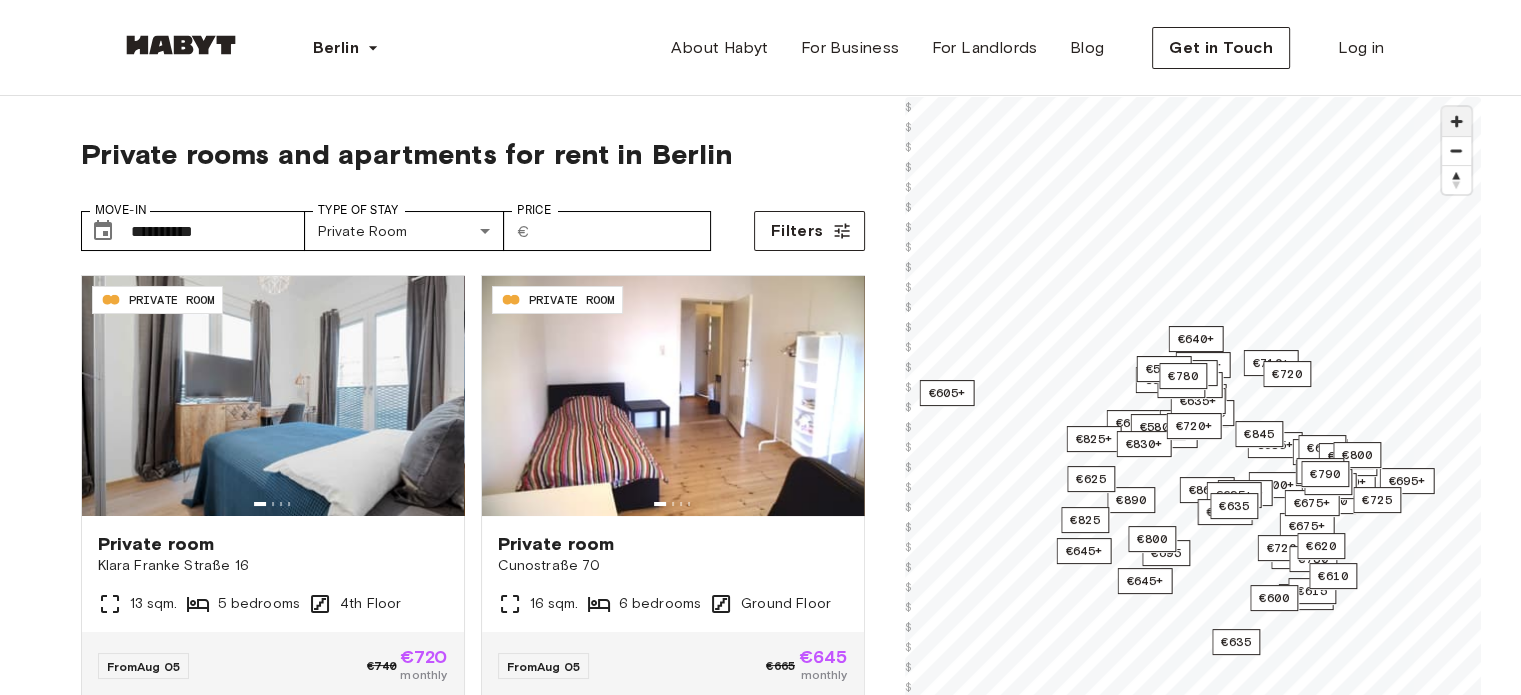 click at bounding box center [1456, 121] 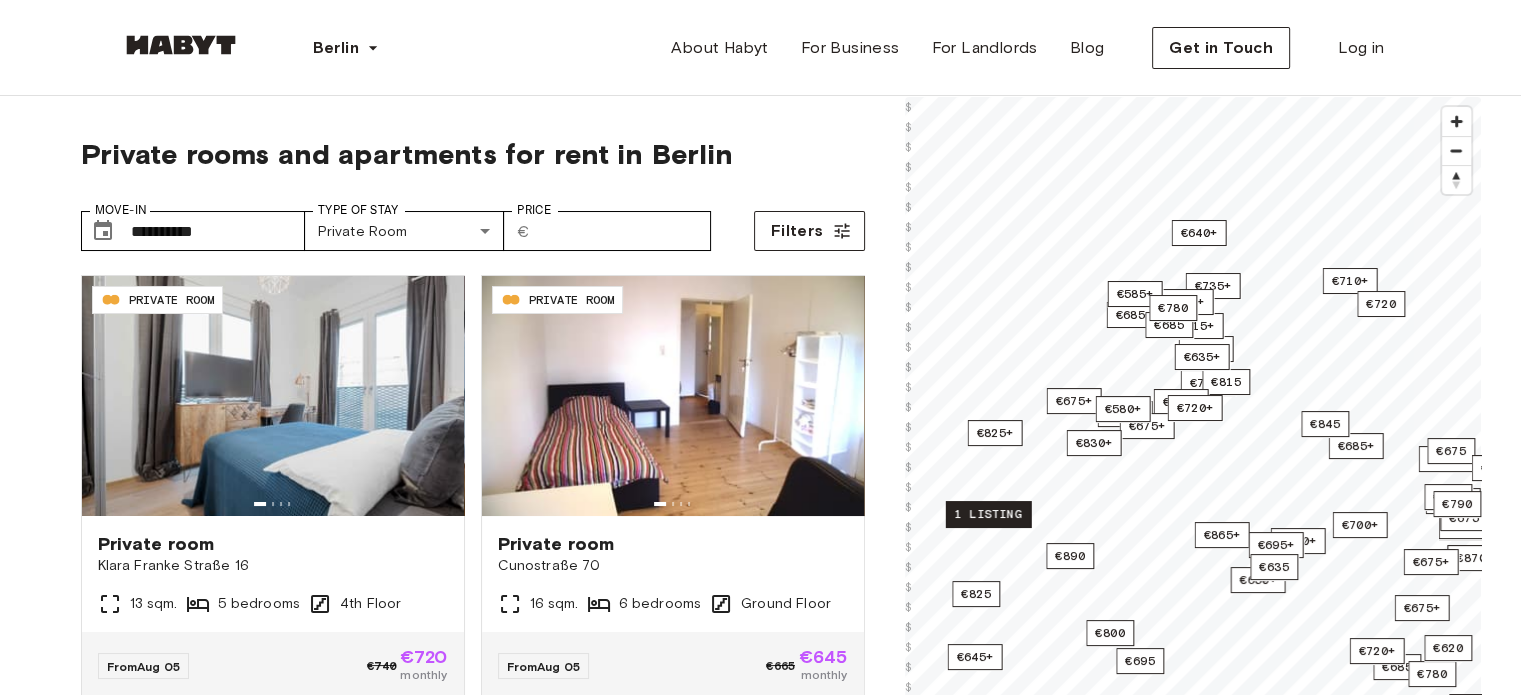 click on "1 listing" at bounding box center [987, 514] 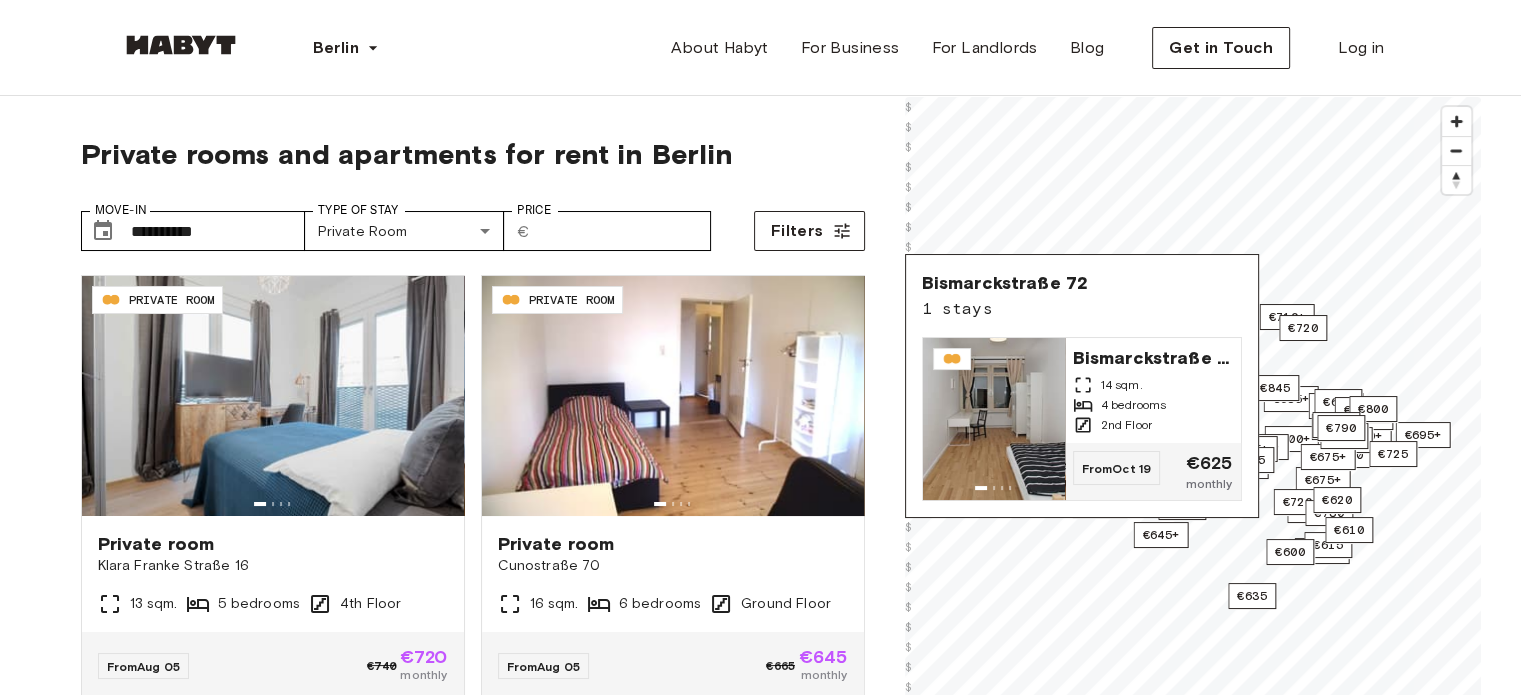 click on "**********" at bounding box center [760, 1935] 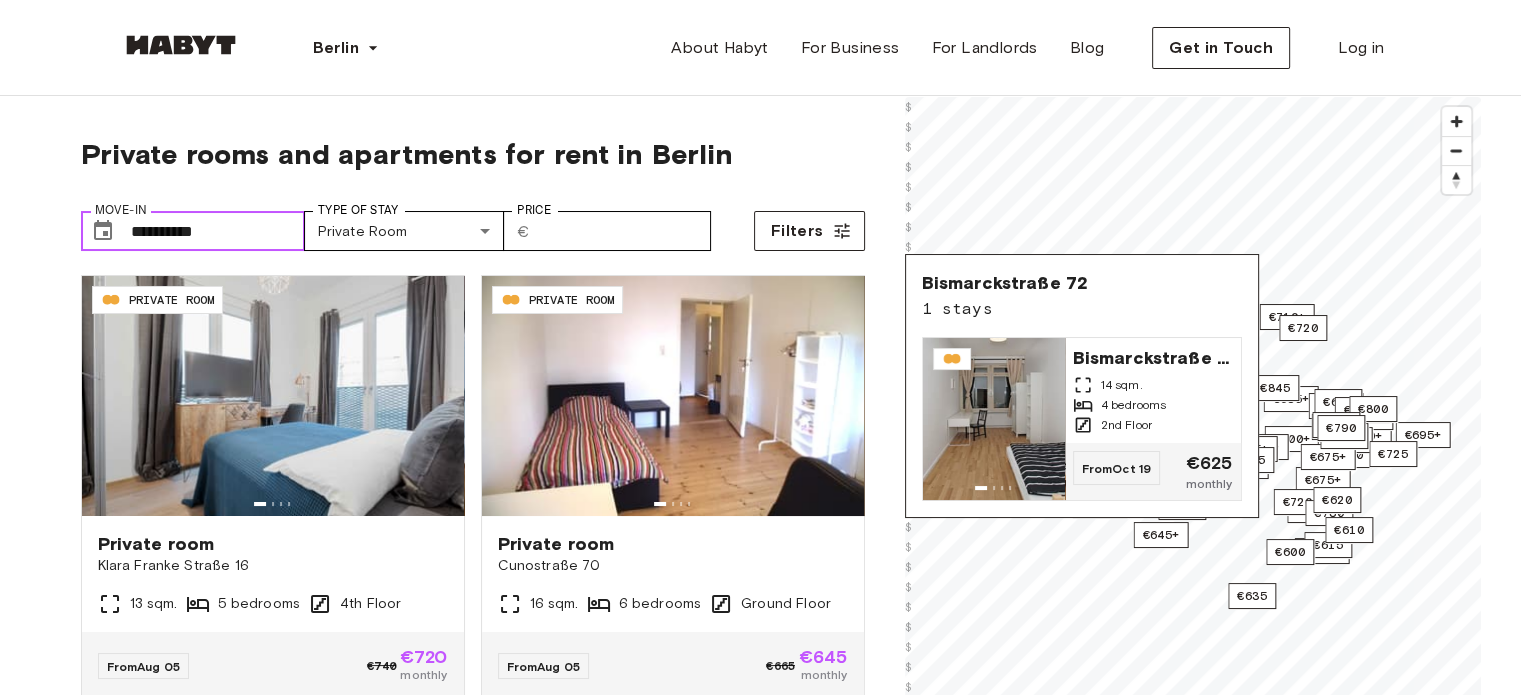 click on "**********" at bounding box center [218, 231] 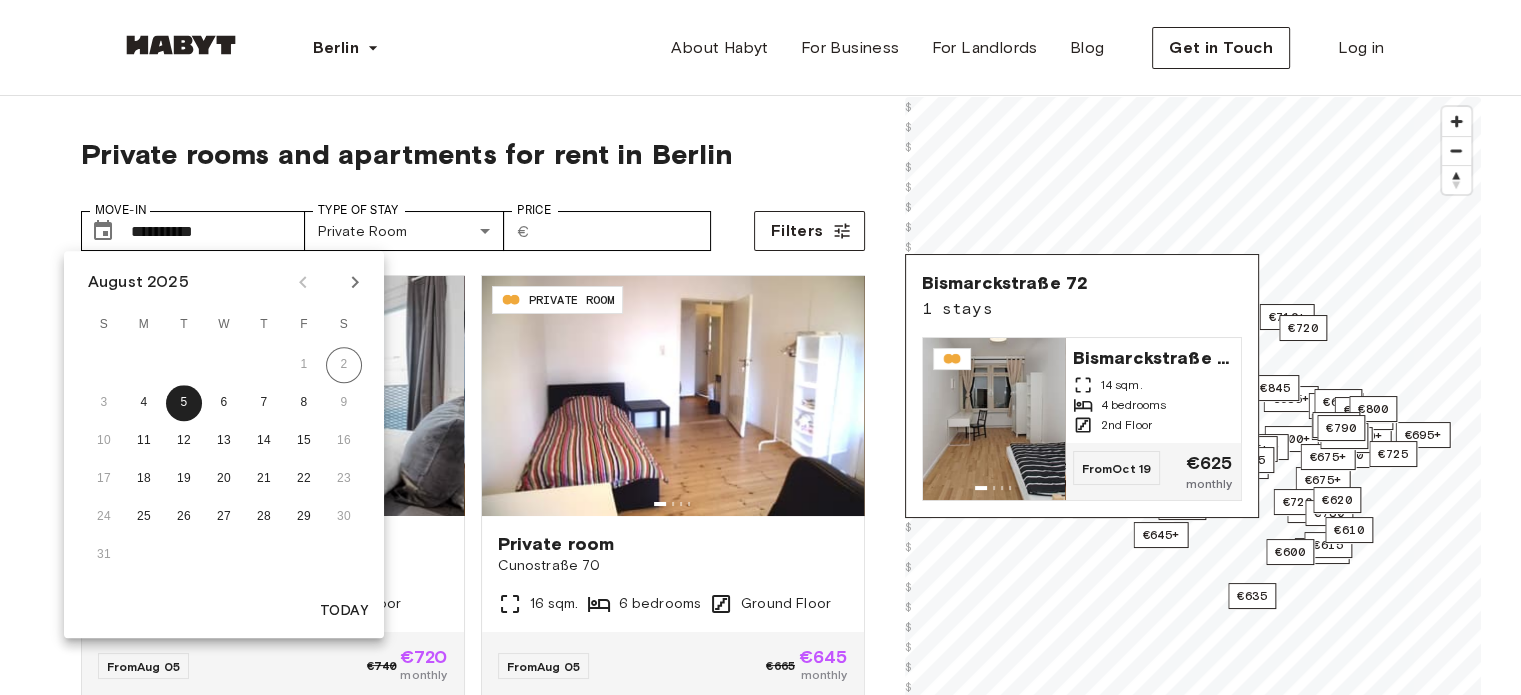 click 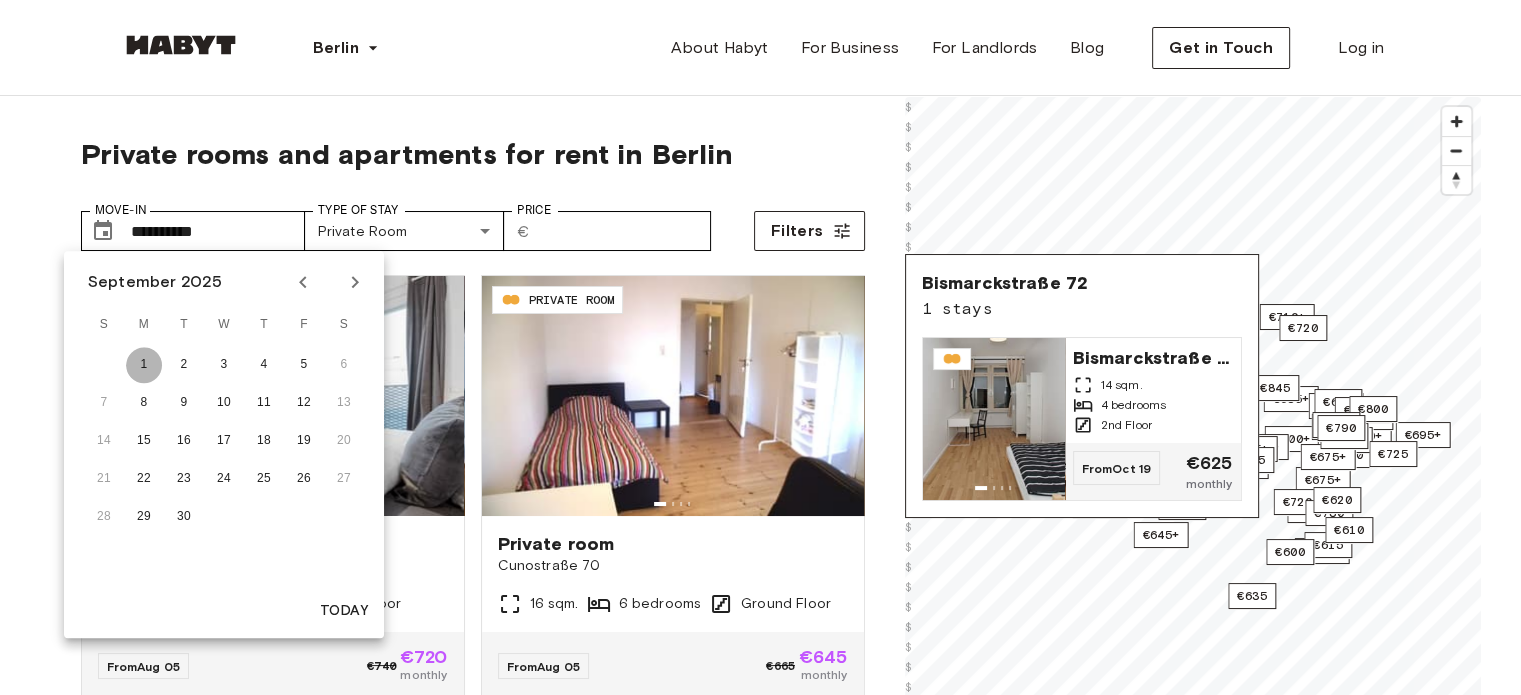 click on "1" at bounding box center (144, 365) 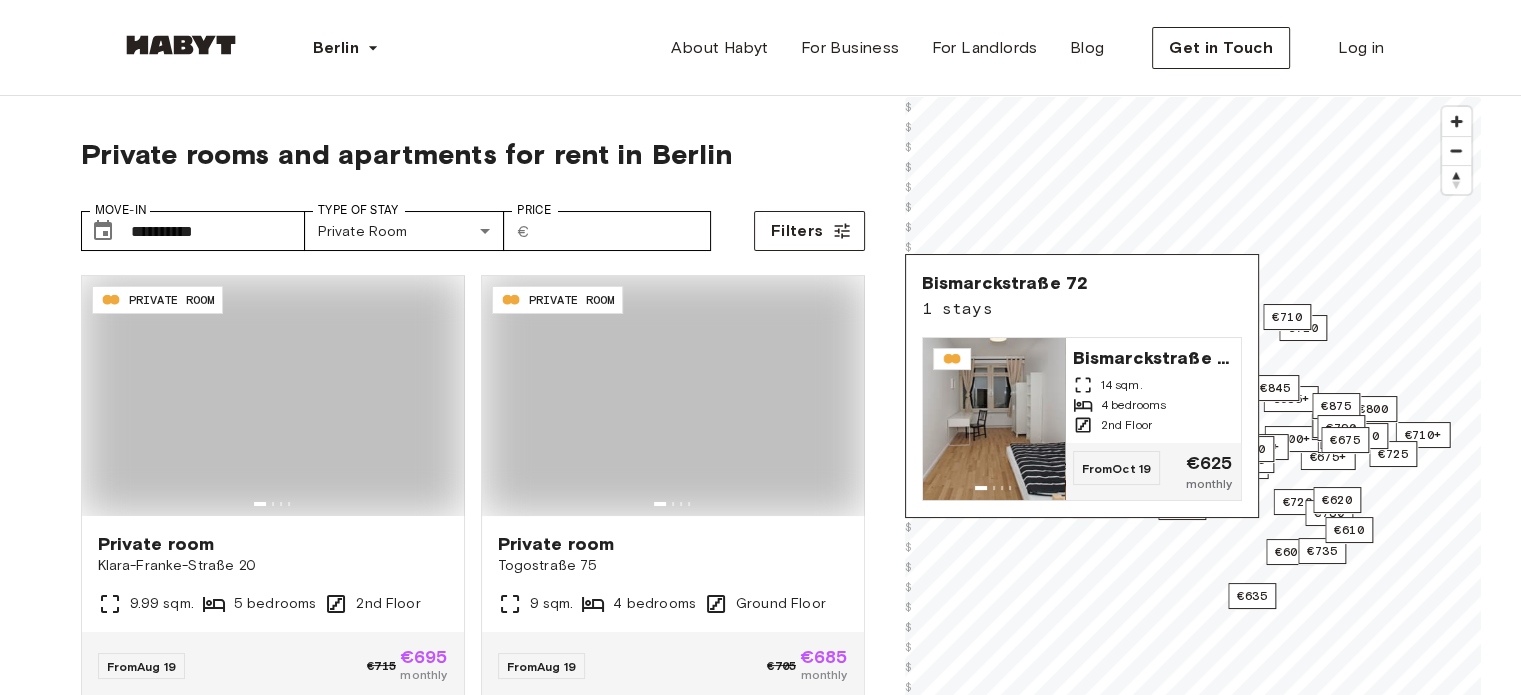 type on "**********" 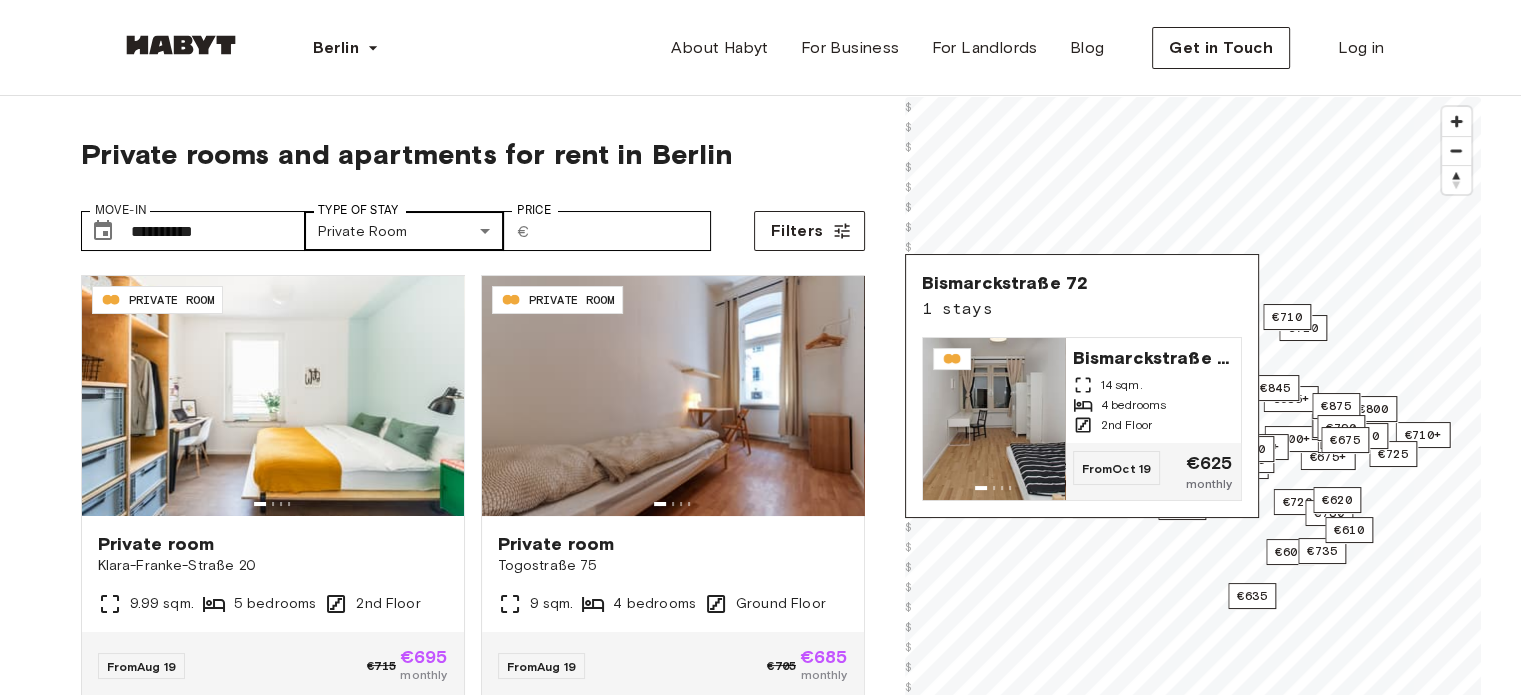 click on "**********" at bounding box center [760, 2355] 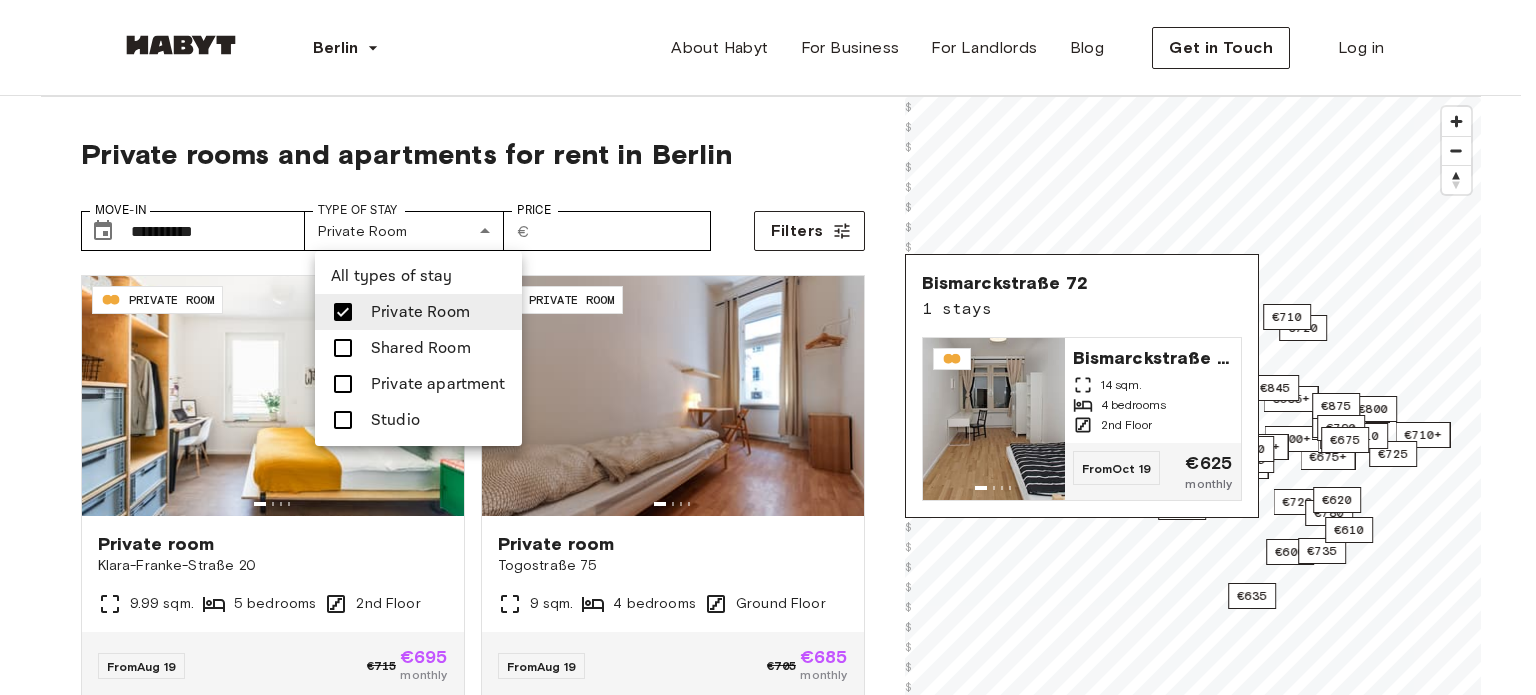 click at bounding box center (343, 420) 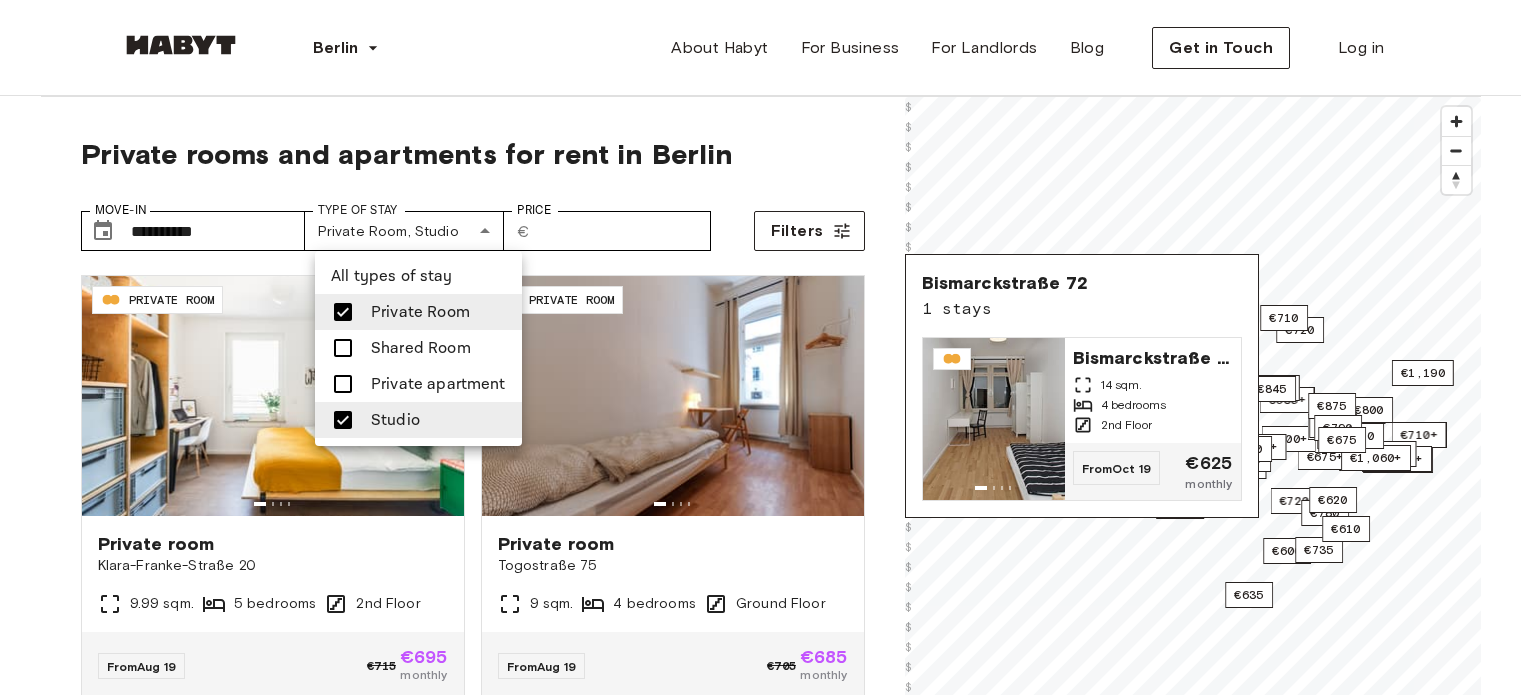 click at bounding box center [343, 312] 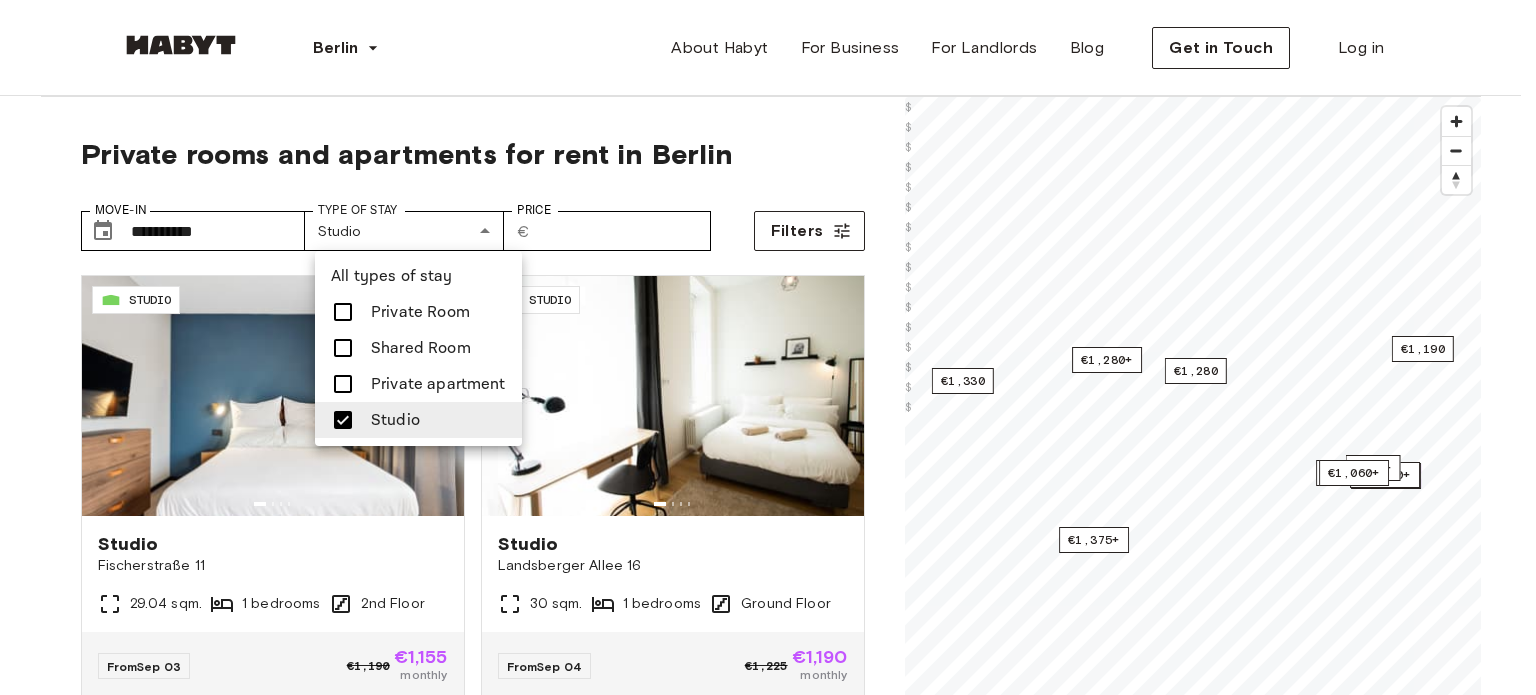 click at bounding box center (768, 347) 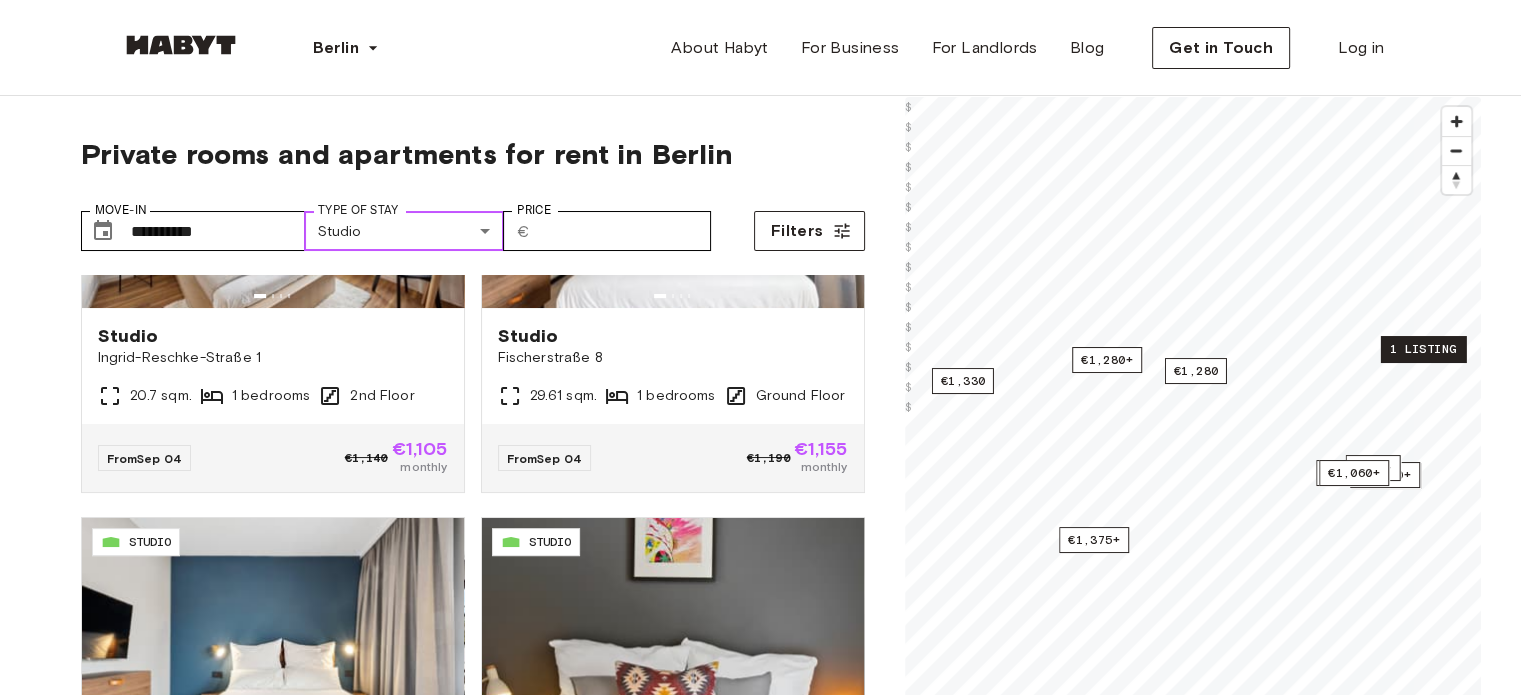 scroll, scrollTop: 166, scrollLeft: 0, axis: vertical 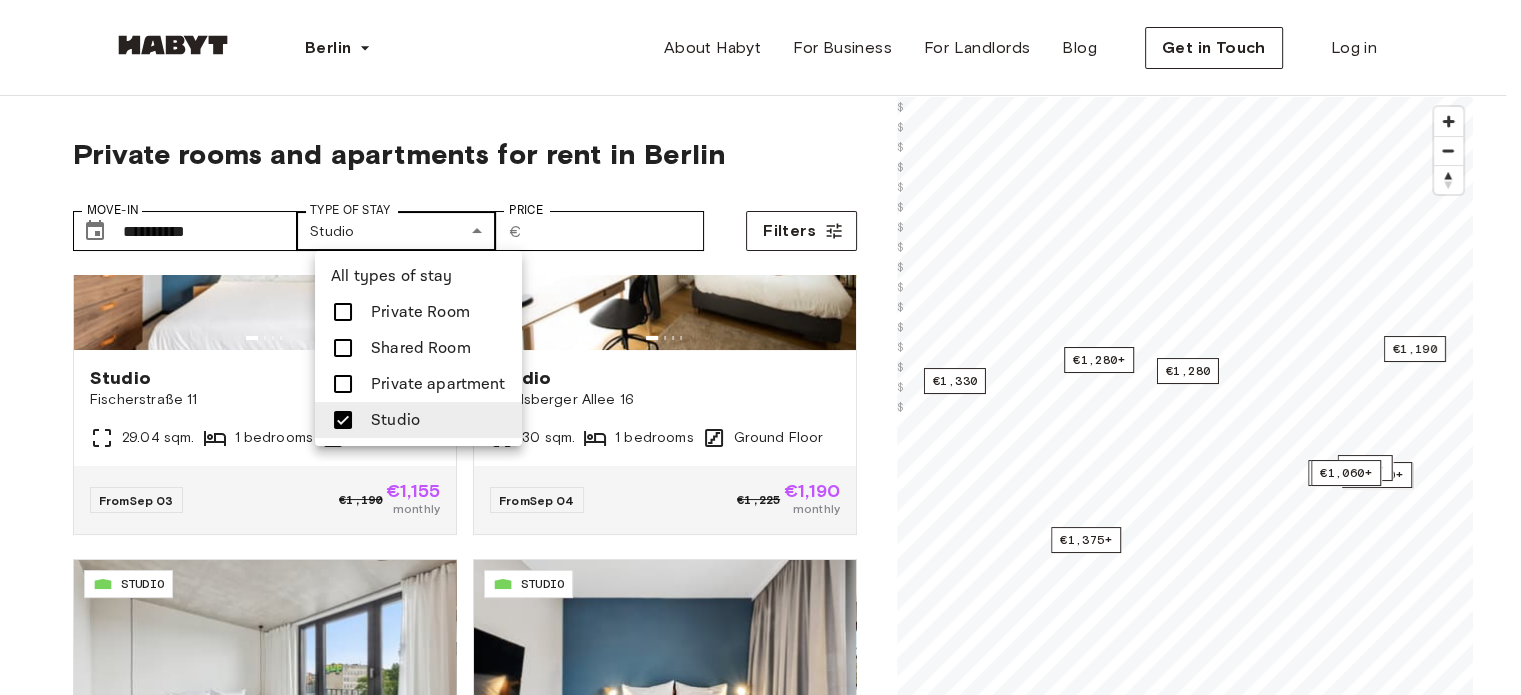 click on "**********" at bounding box center [760, 2355] 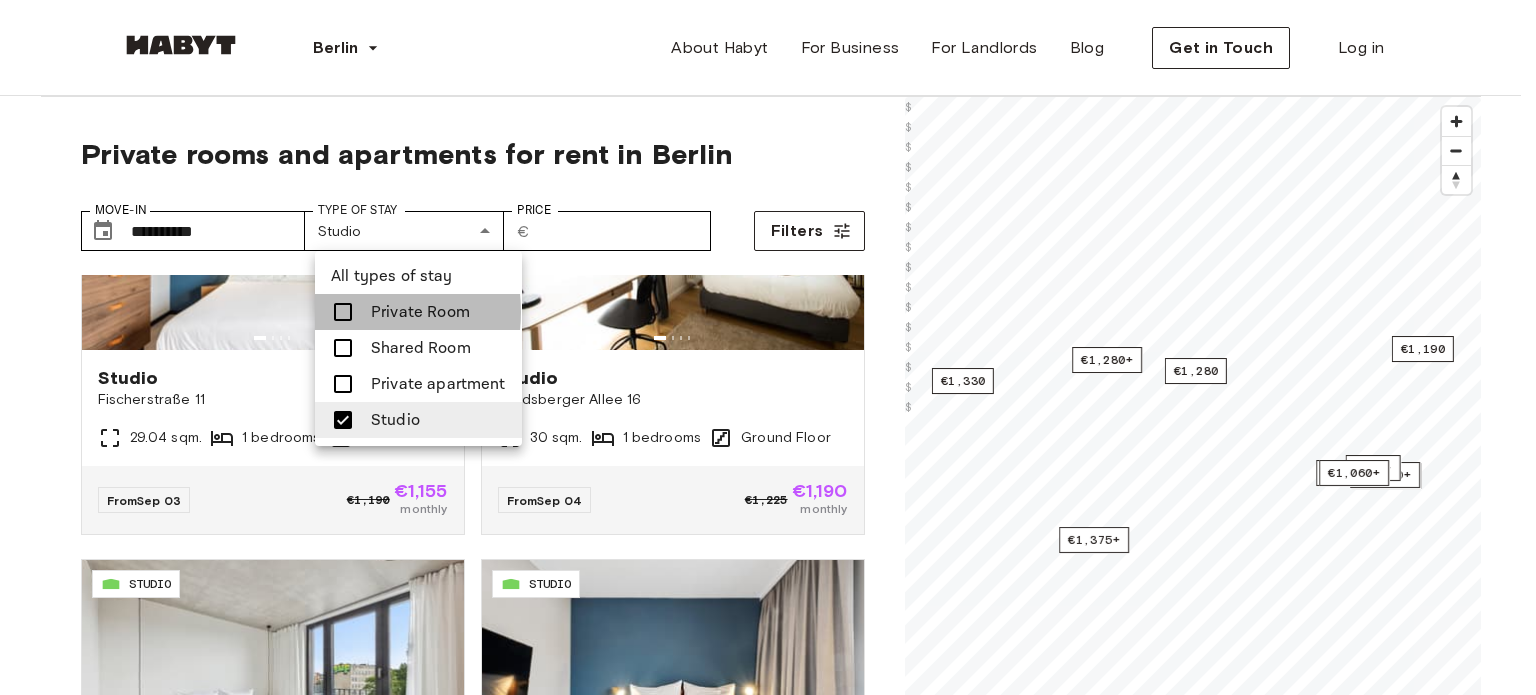 click at bounding box center [343, 312] 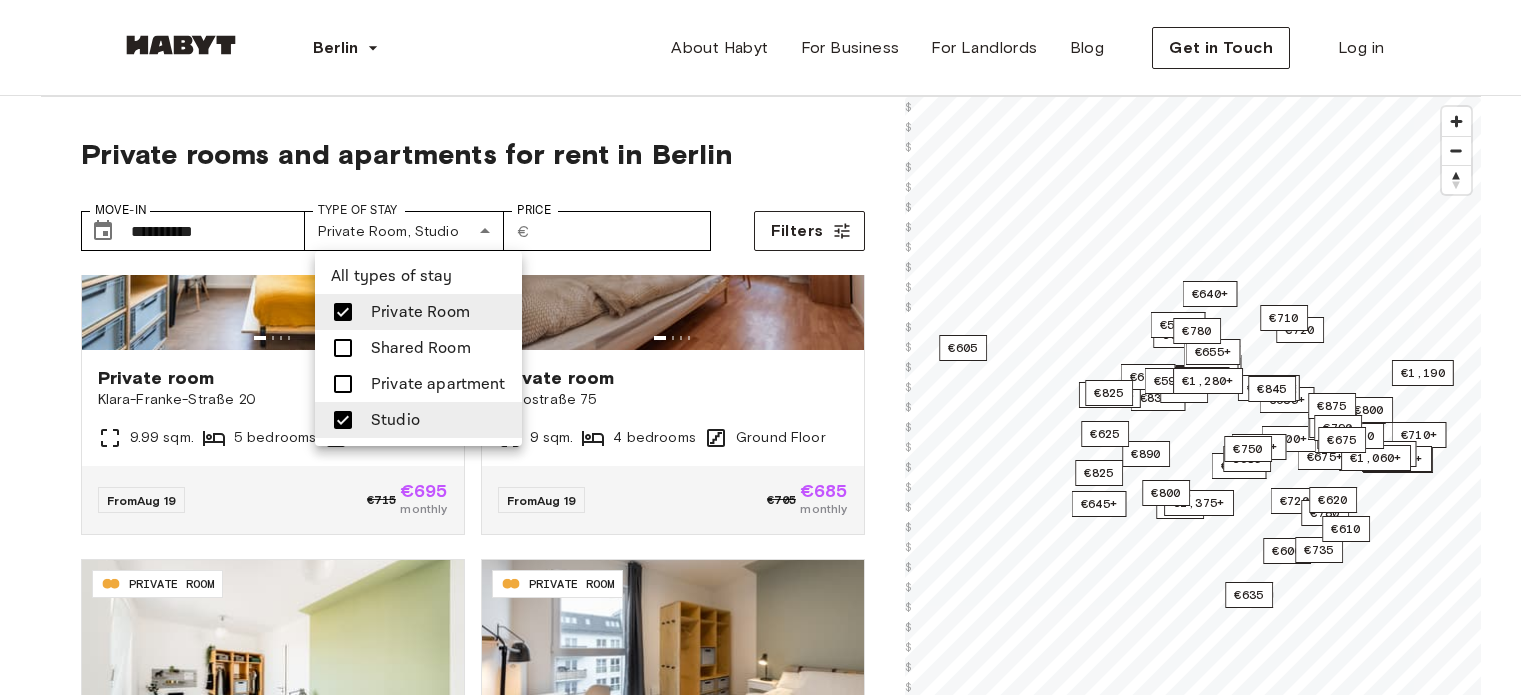 click at bounding box center [343, 420] 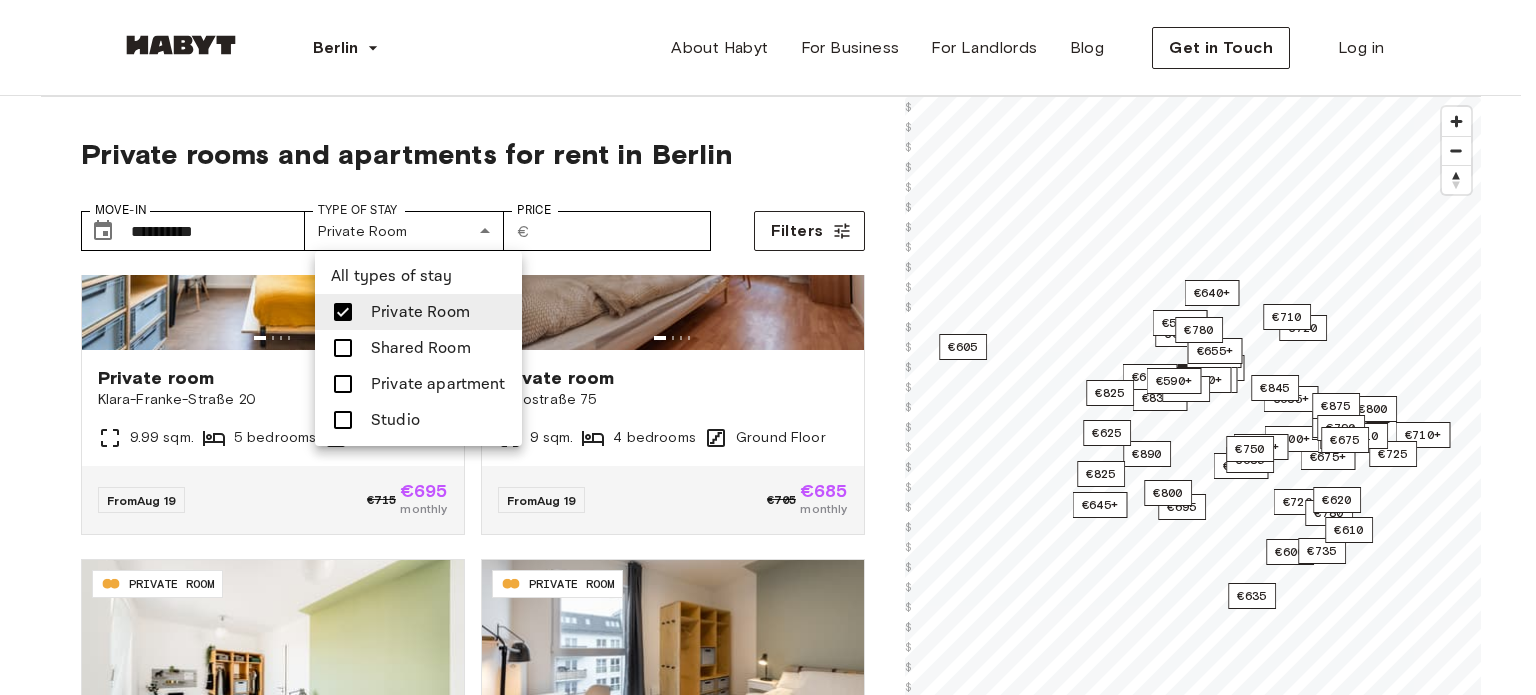 click at bounding box center (768, 347) 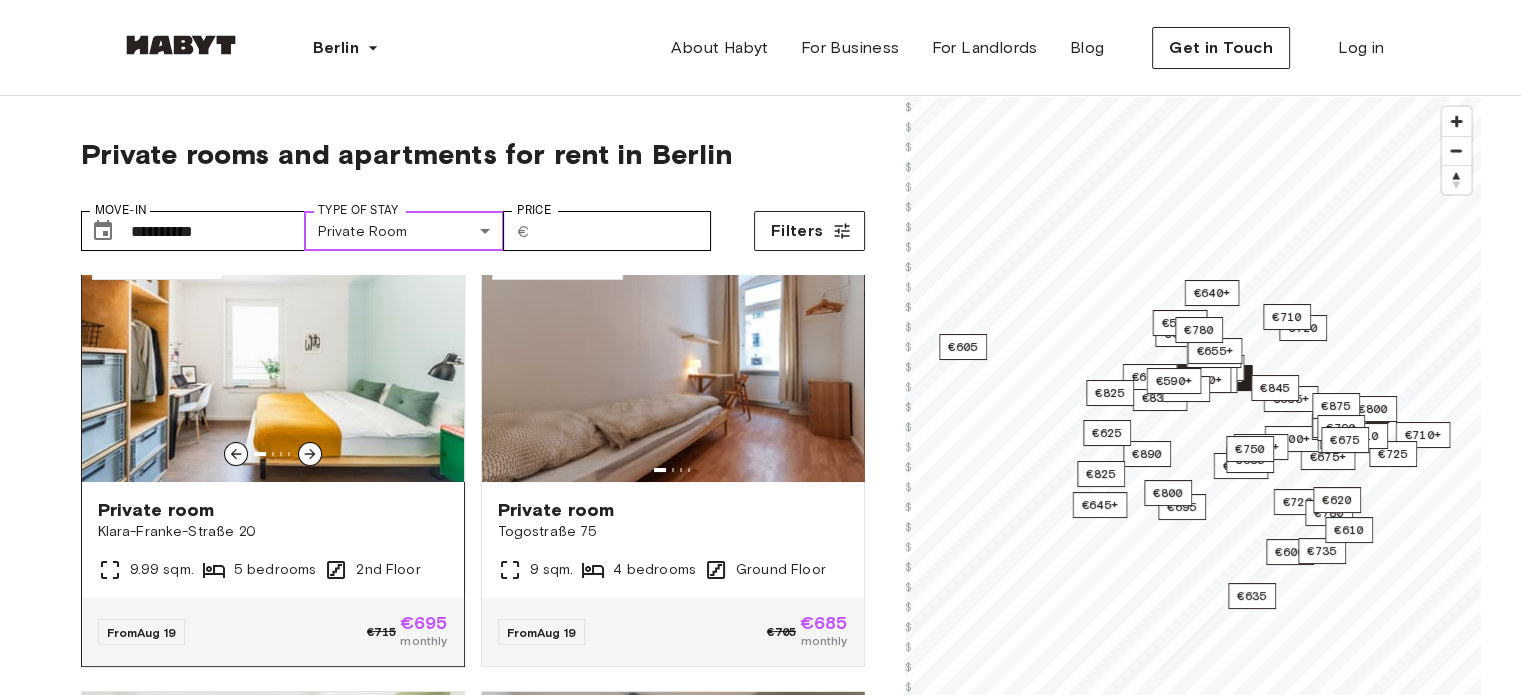 scroll, scrollTop: 0, scrollLeft: 0, axis: both 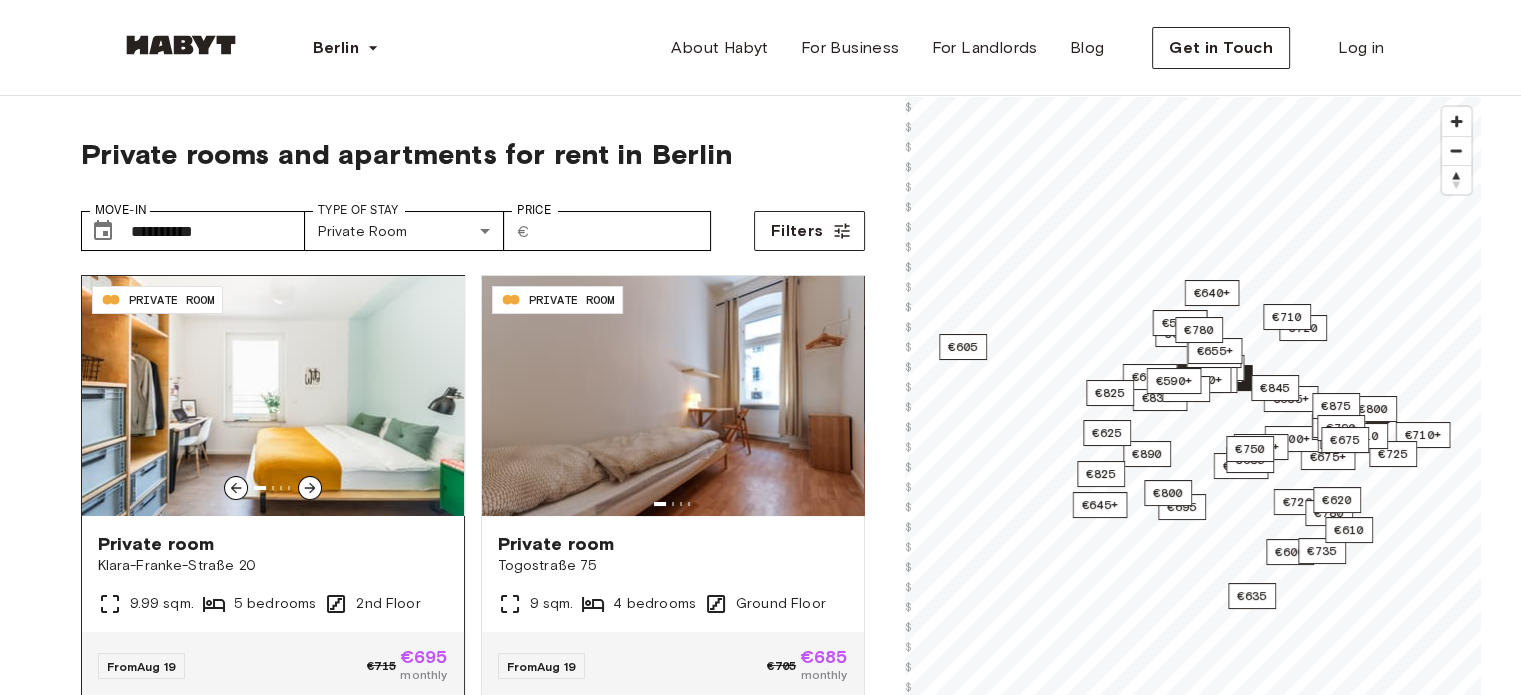 click 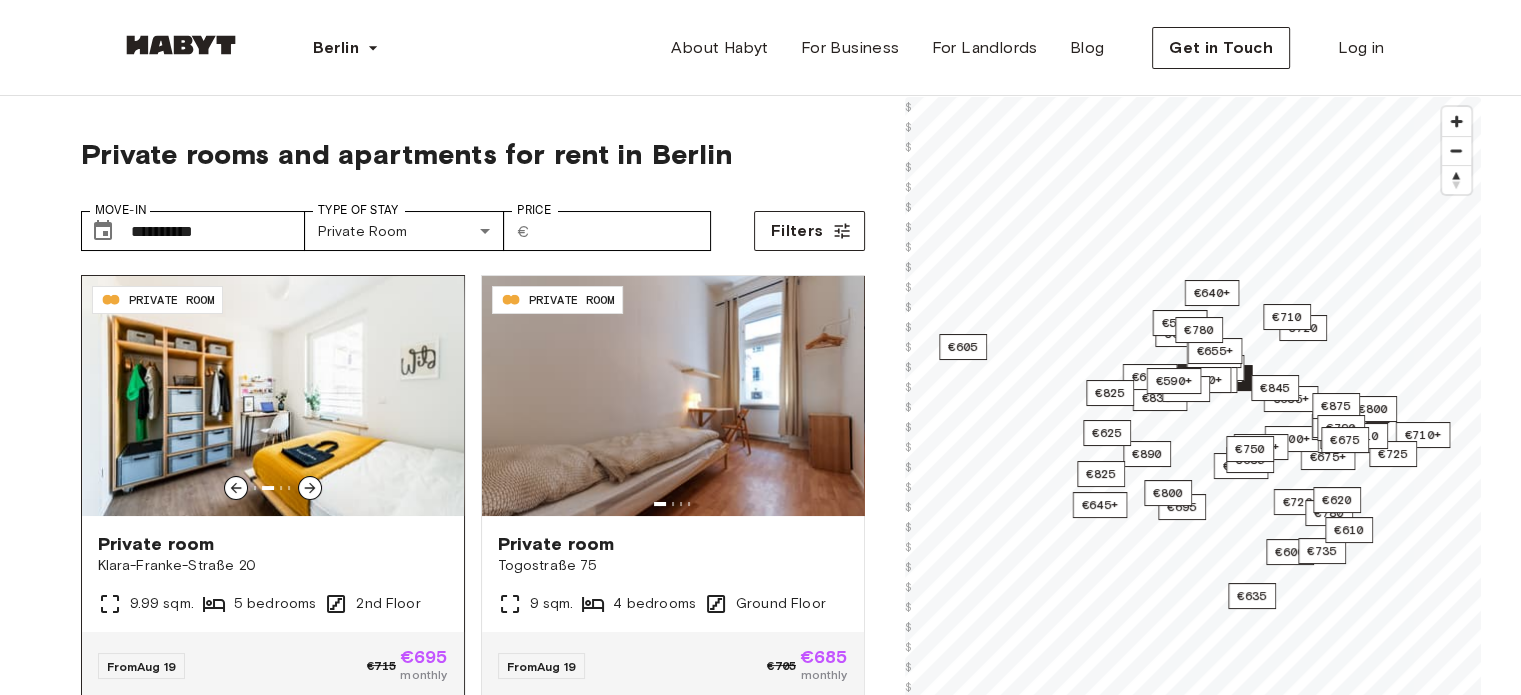 click 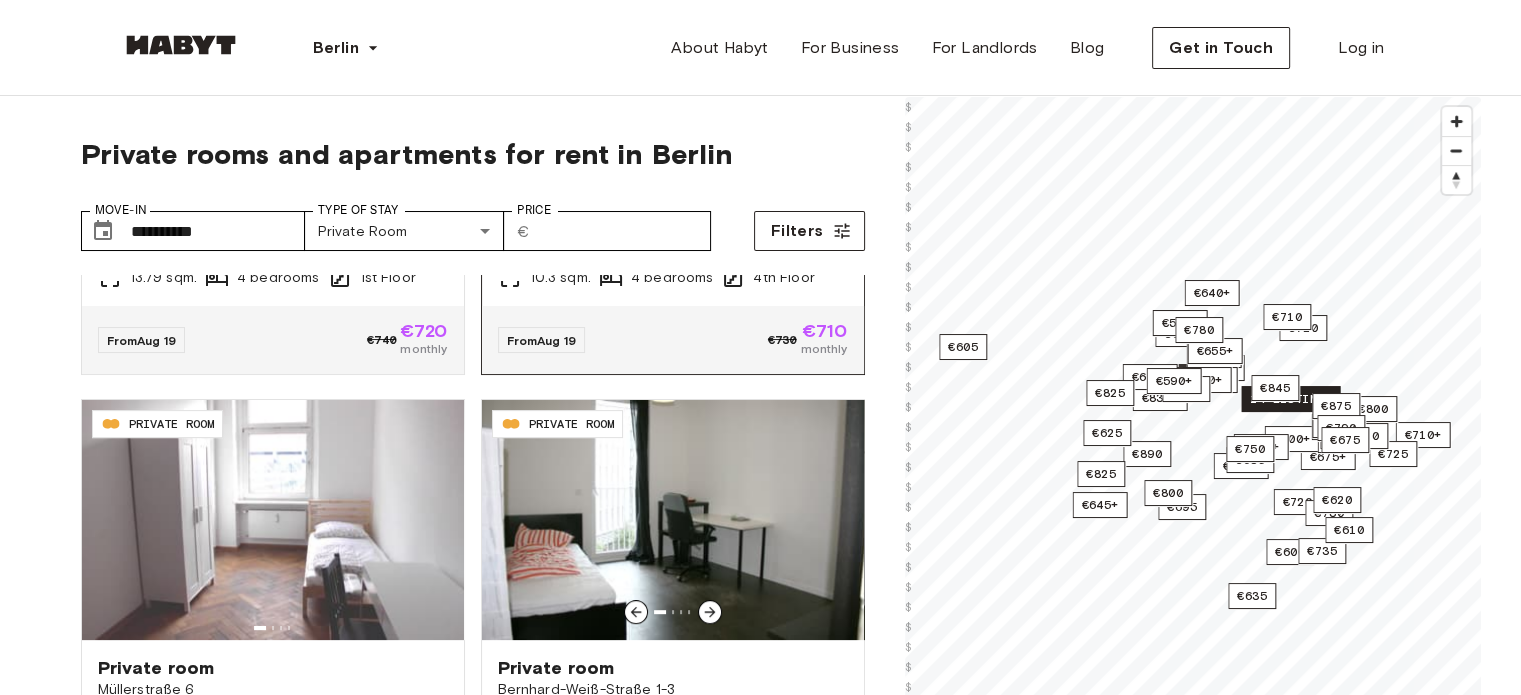 scroll, scrollTop: 833, scrollLeft: 0, axis: vertical 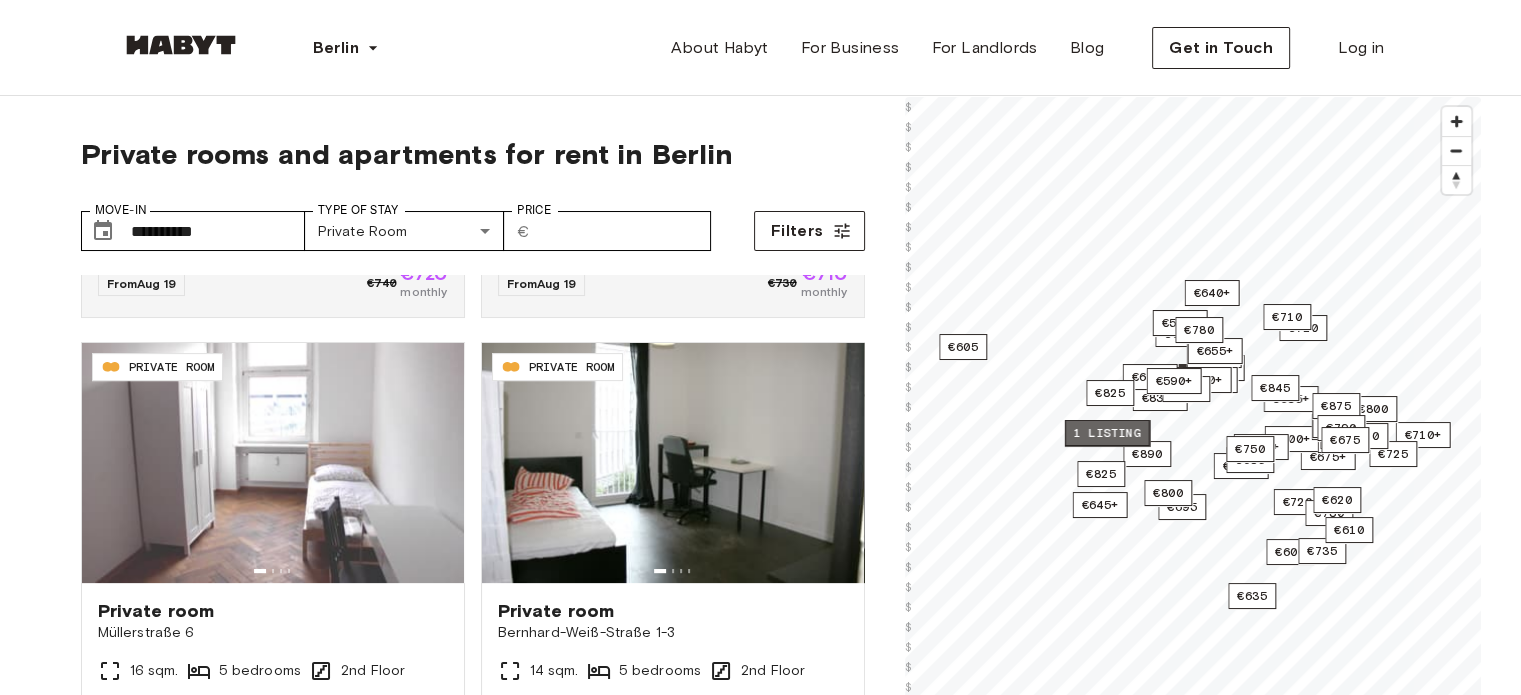 click on "1 listing" at bounding box center (1106, 433) 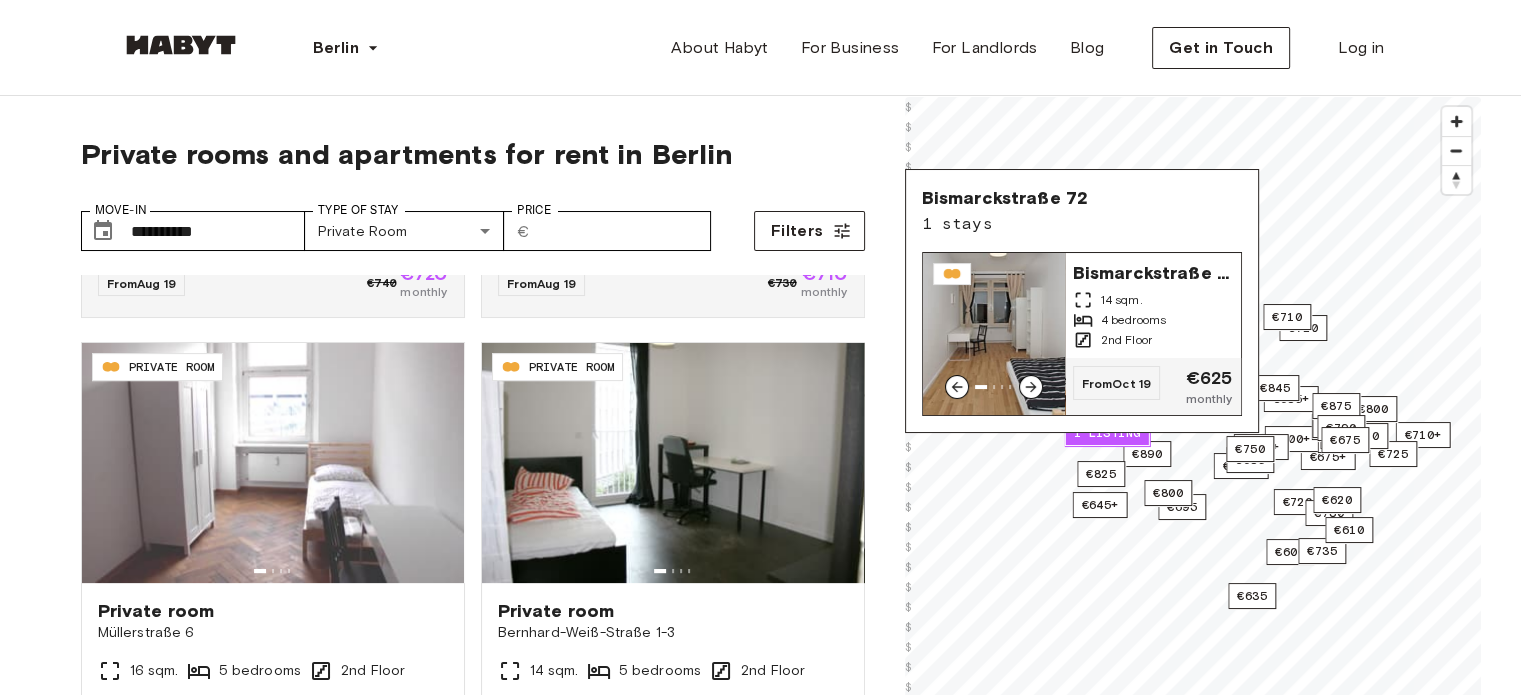 click at bounding box center (994, 334) 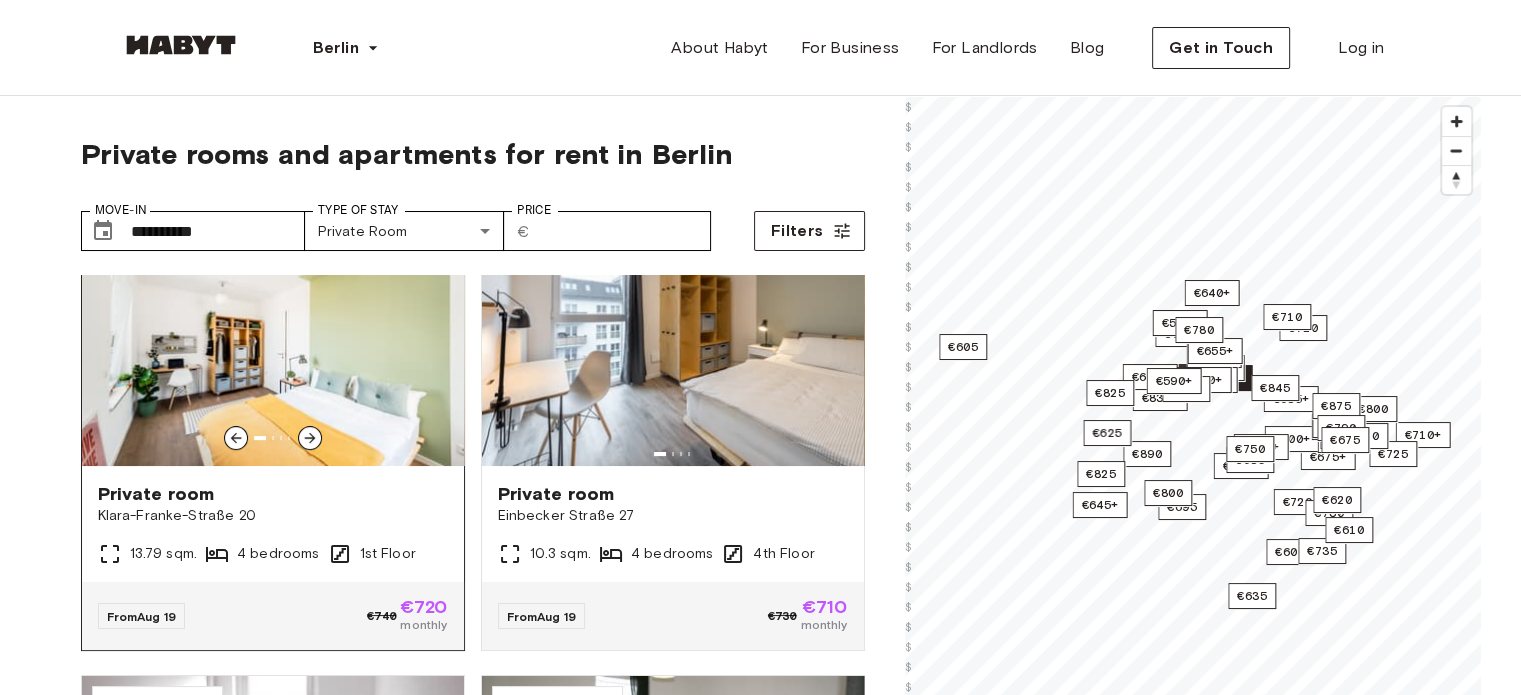 scroll, scrollTop: 0, scrollLeft: 0, axis: both 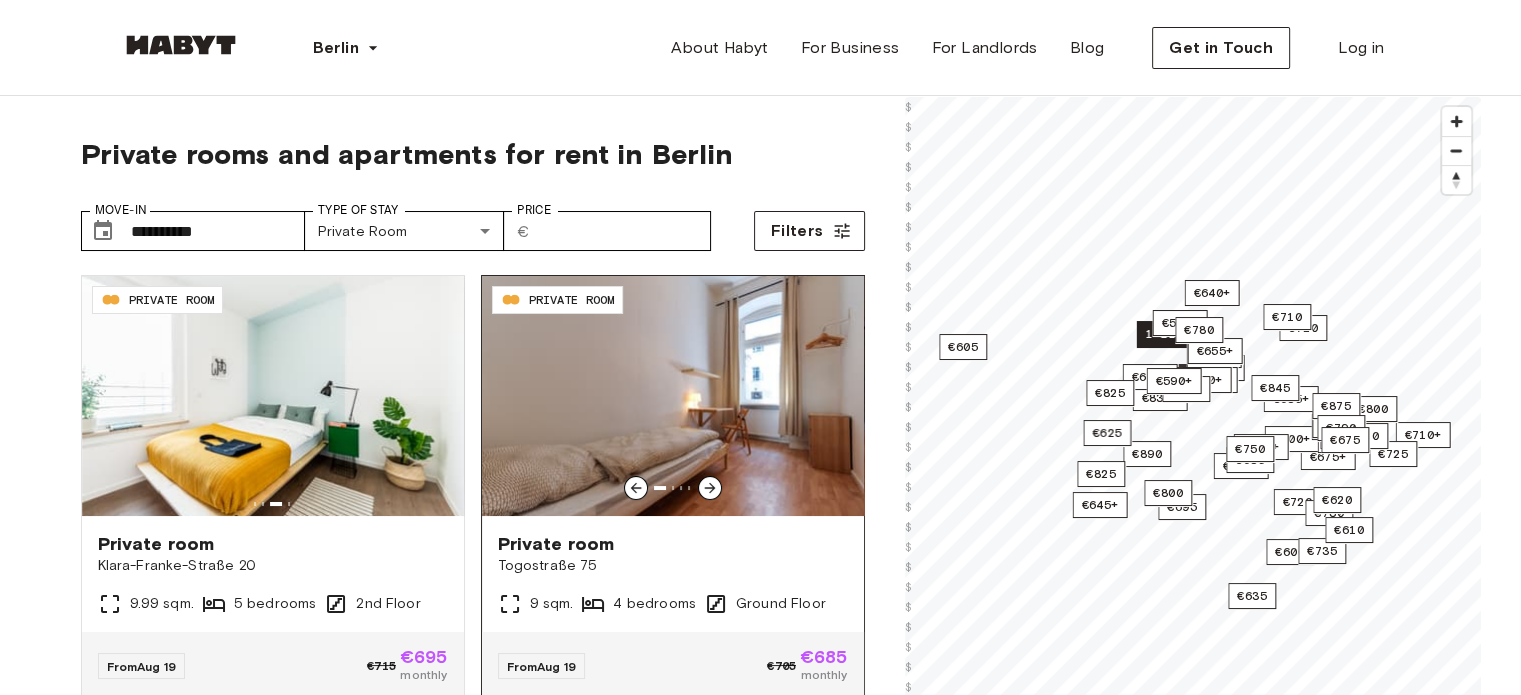 click 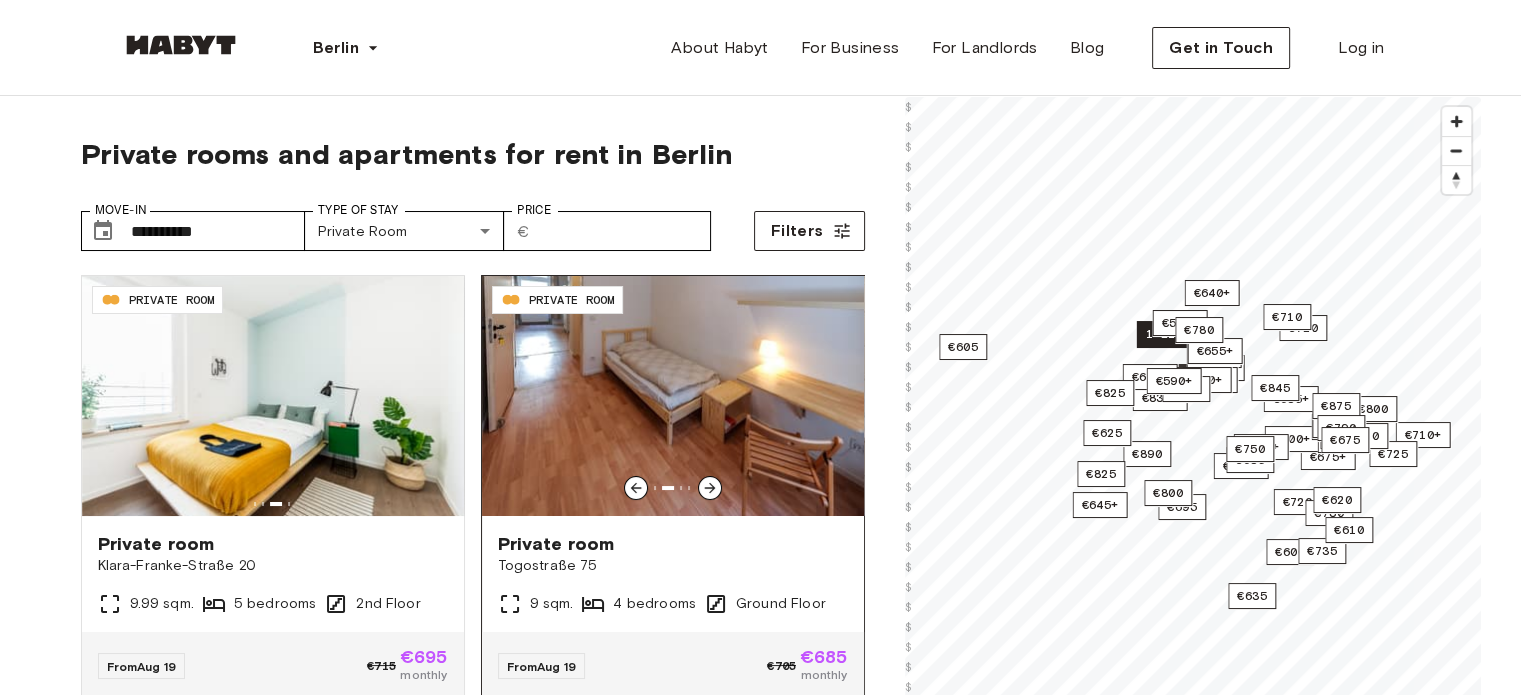 click 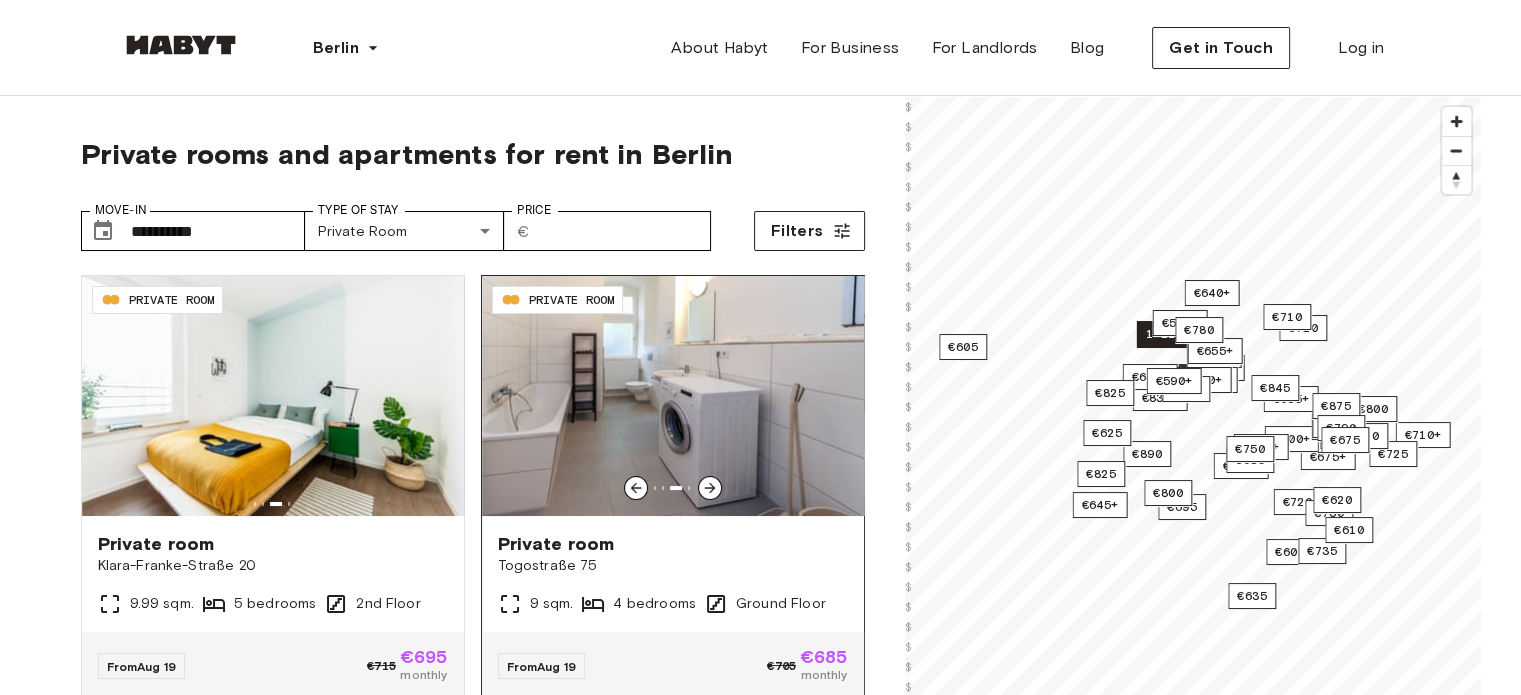 click 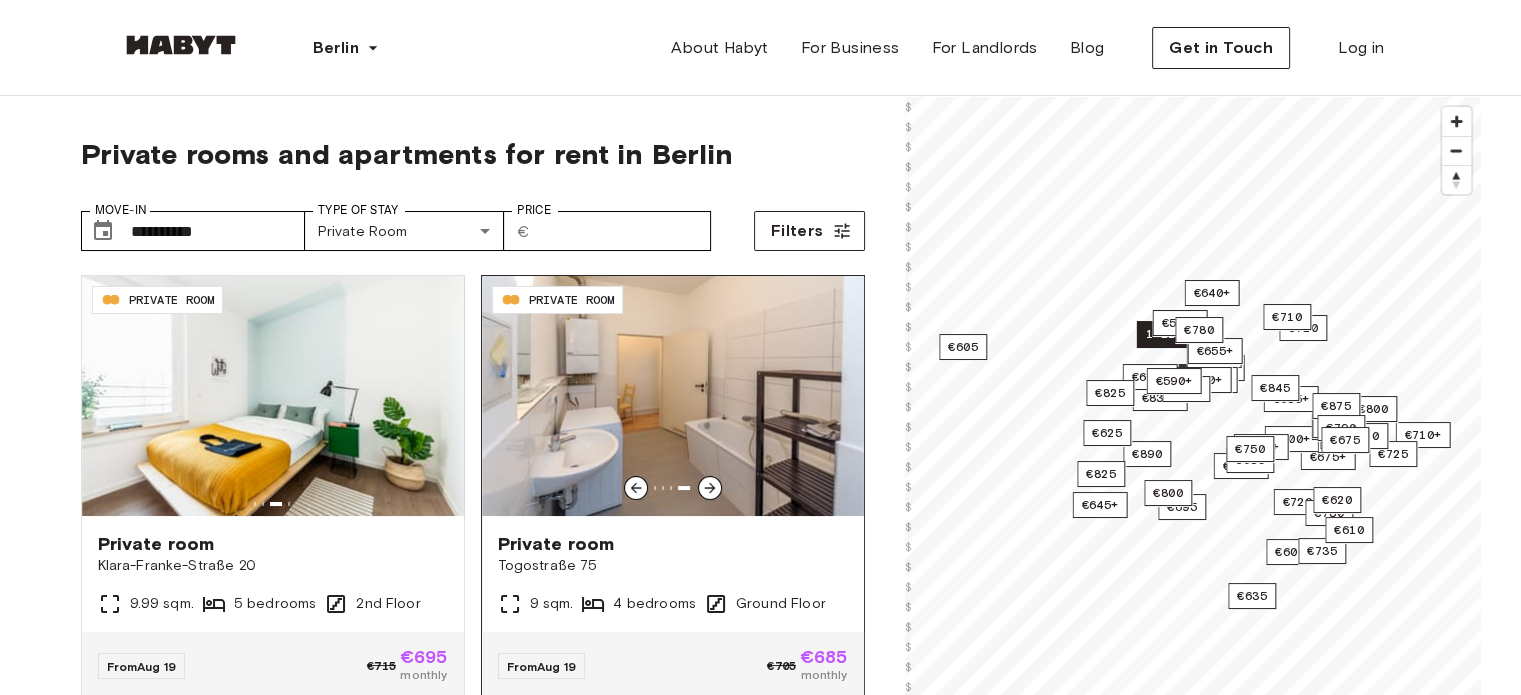 click 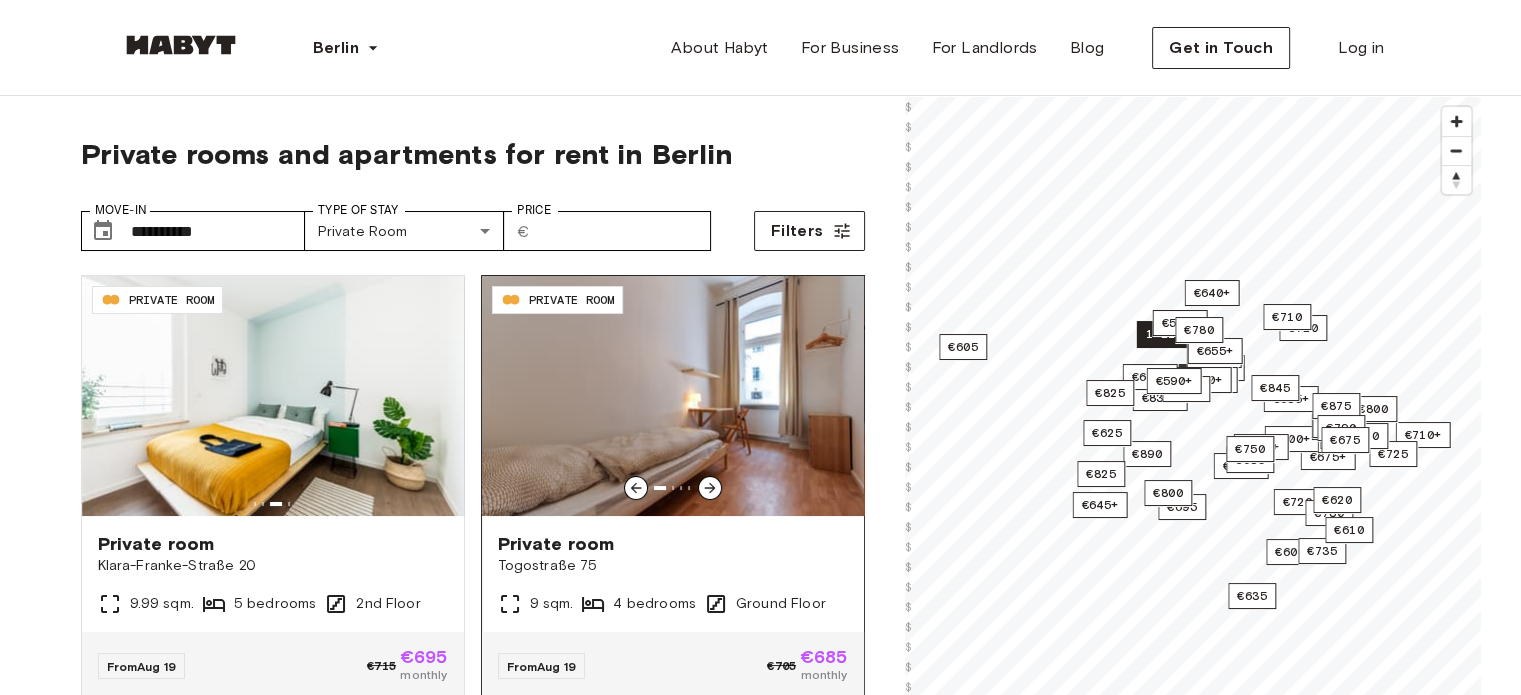 click 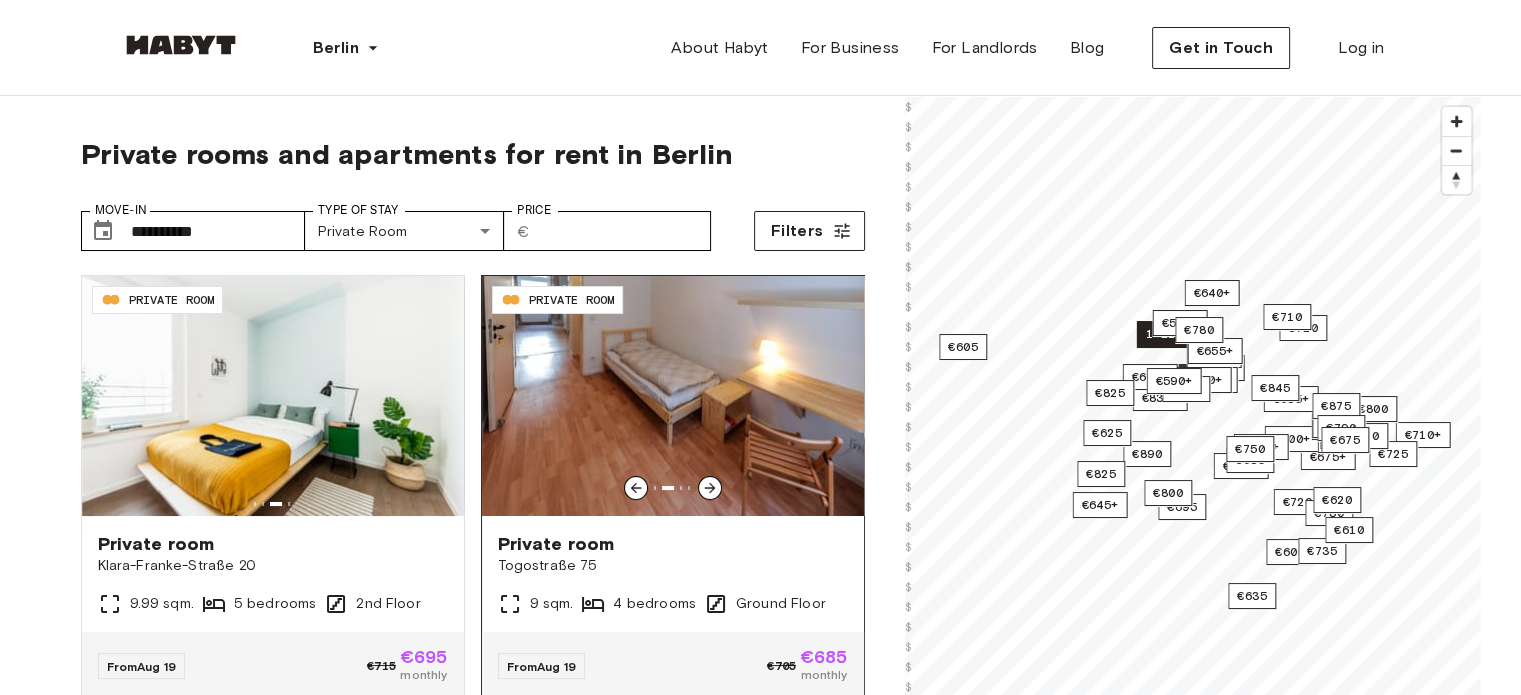 click 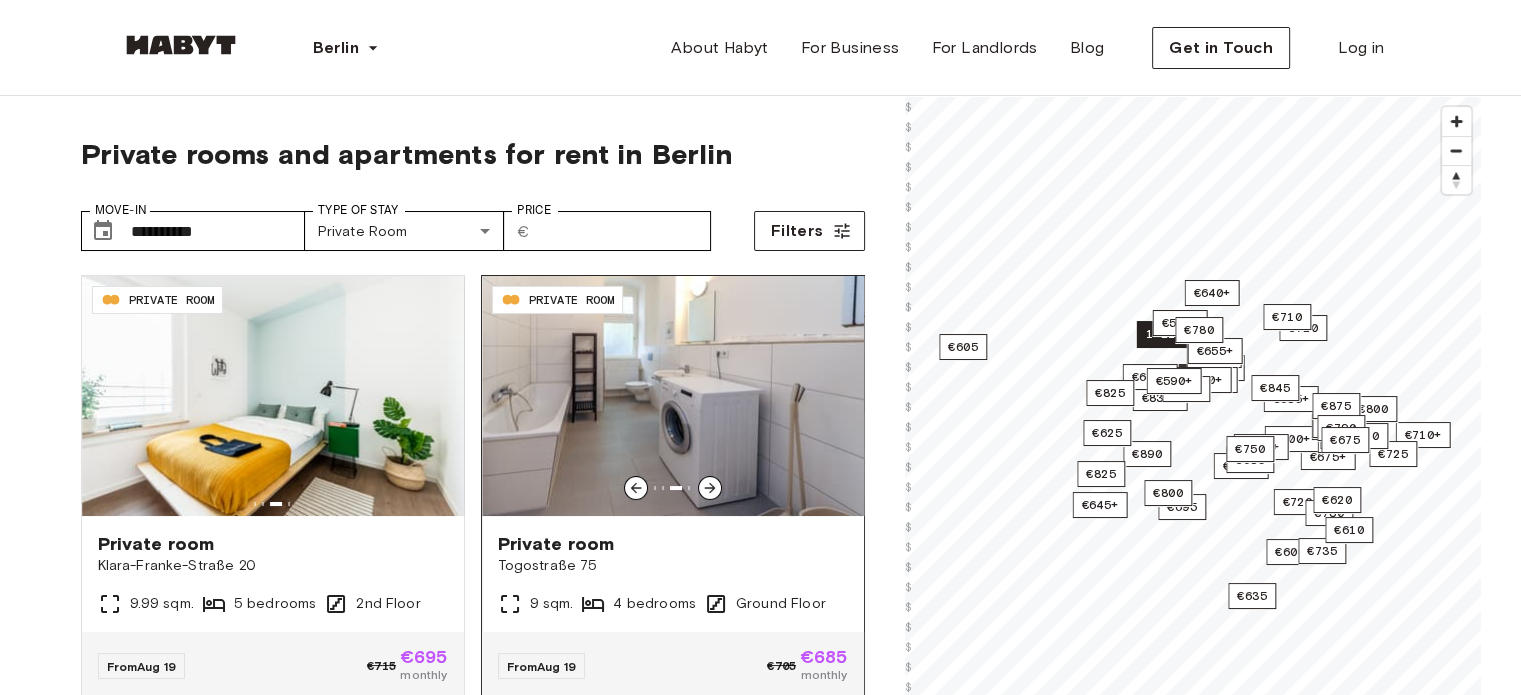 click 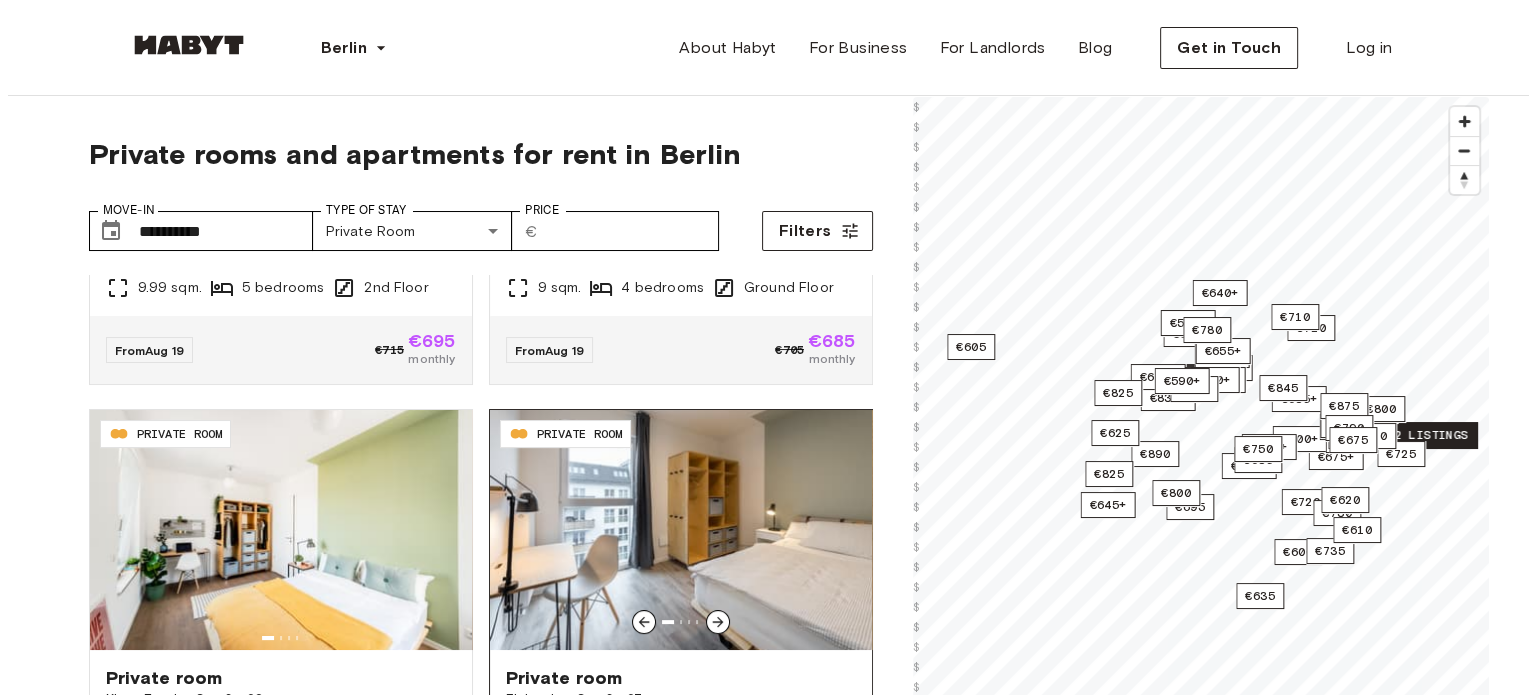 scroll, scrollTop: 166, scrollLeft: 0, axis: vertical 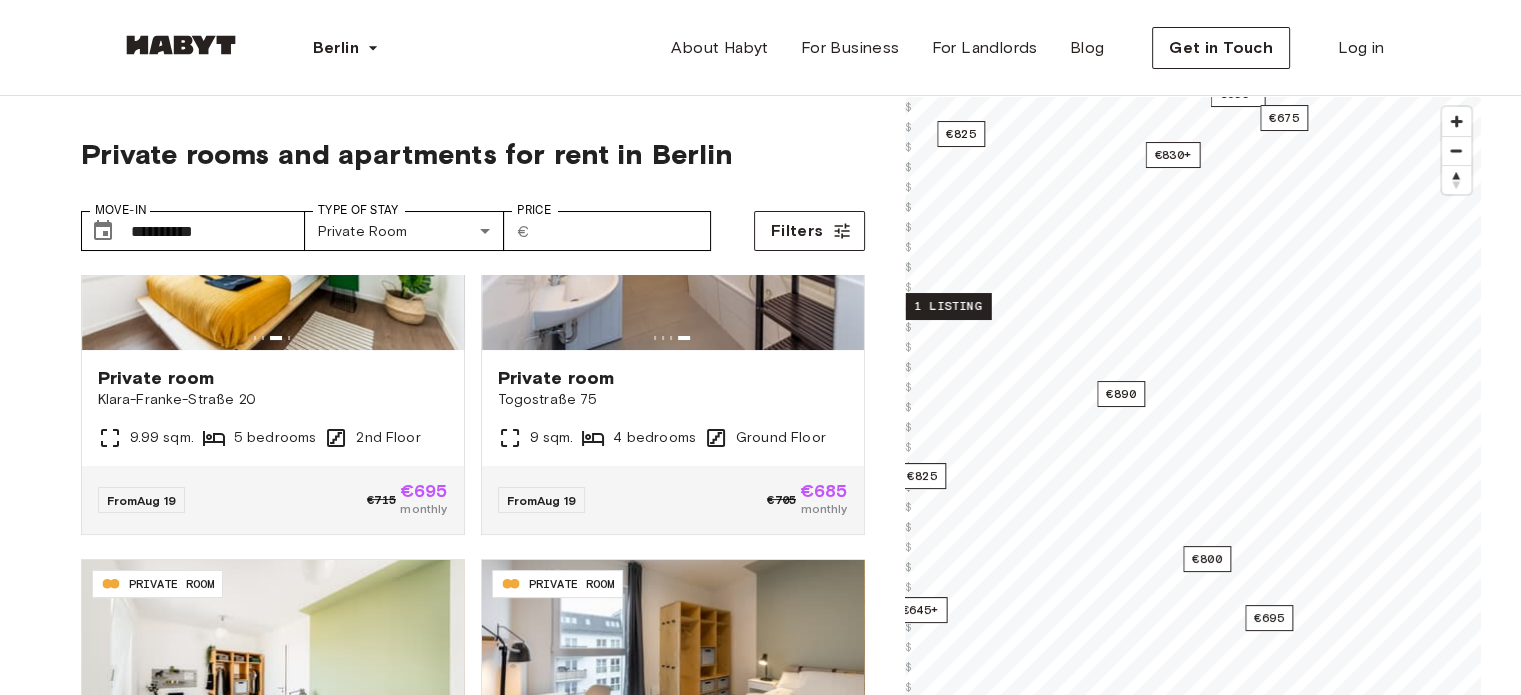 click on "1 listing" at bounding box center (947, 306) 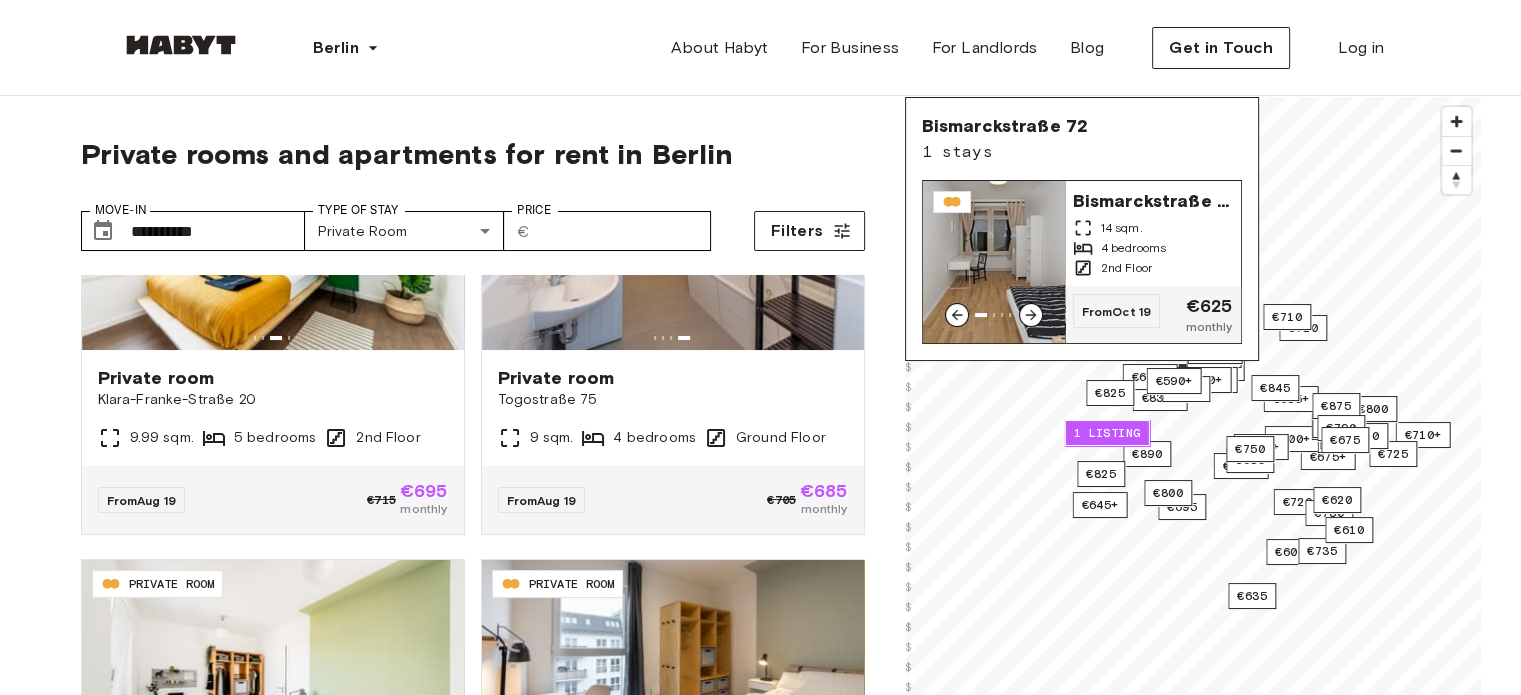 click at bounding box center [994, 262] 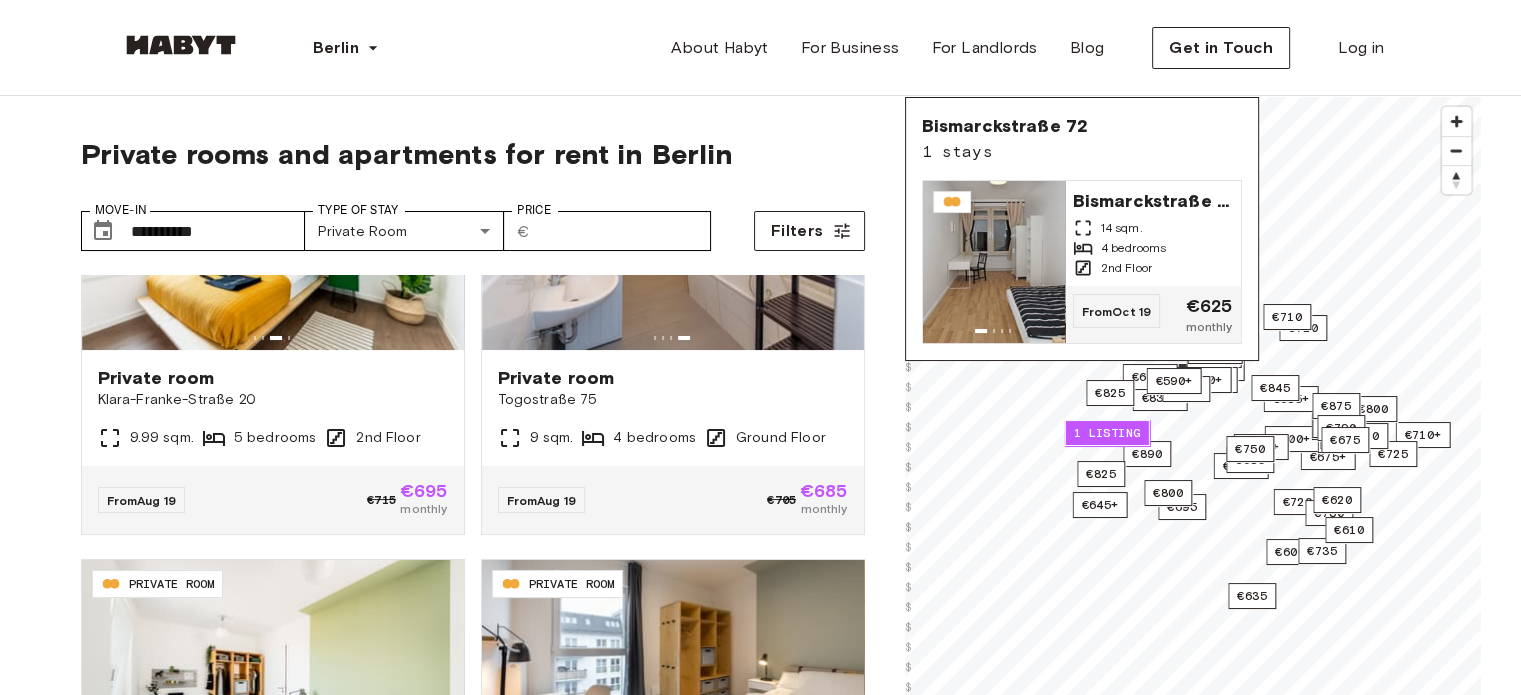 click on "Private rooms and apartments for rent in Berlin" at bounding box center [473, 154] 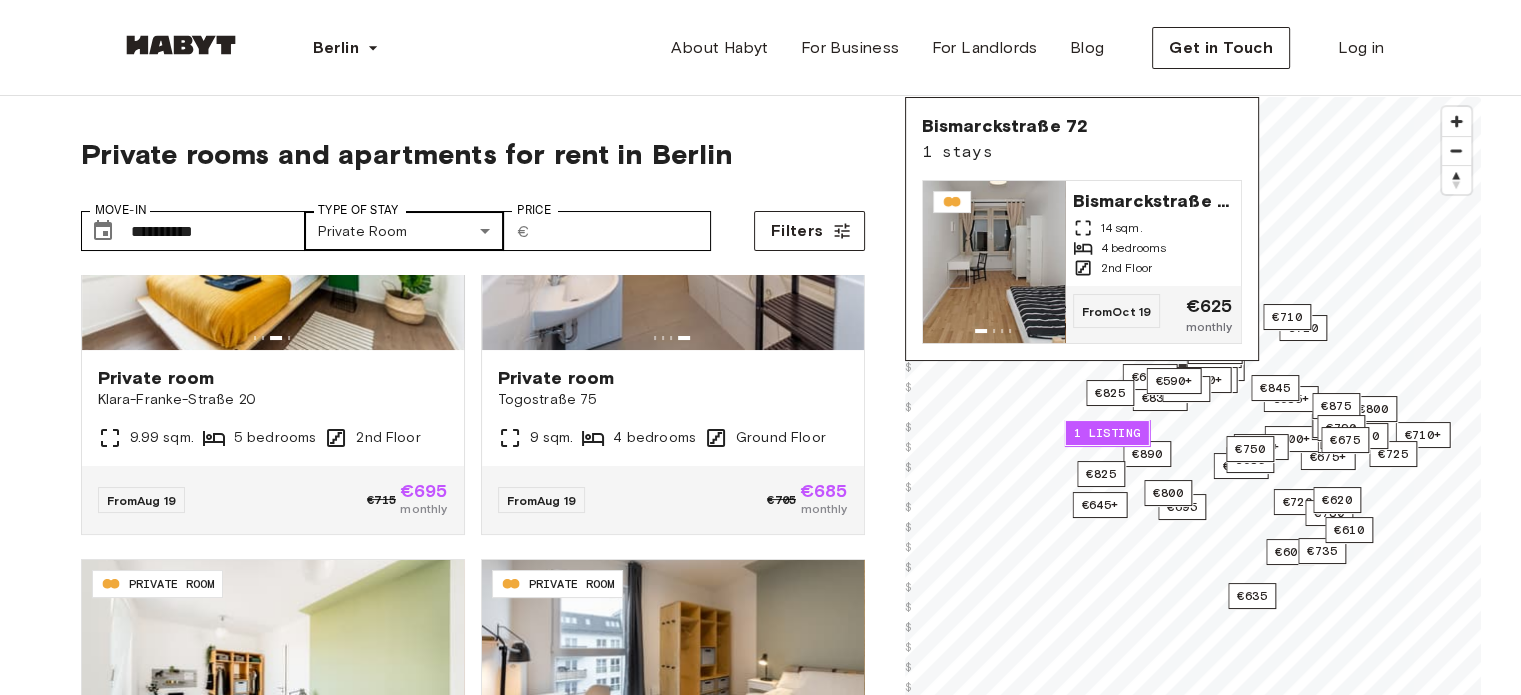 click on "**********" at bounding box center (760, 2355) 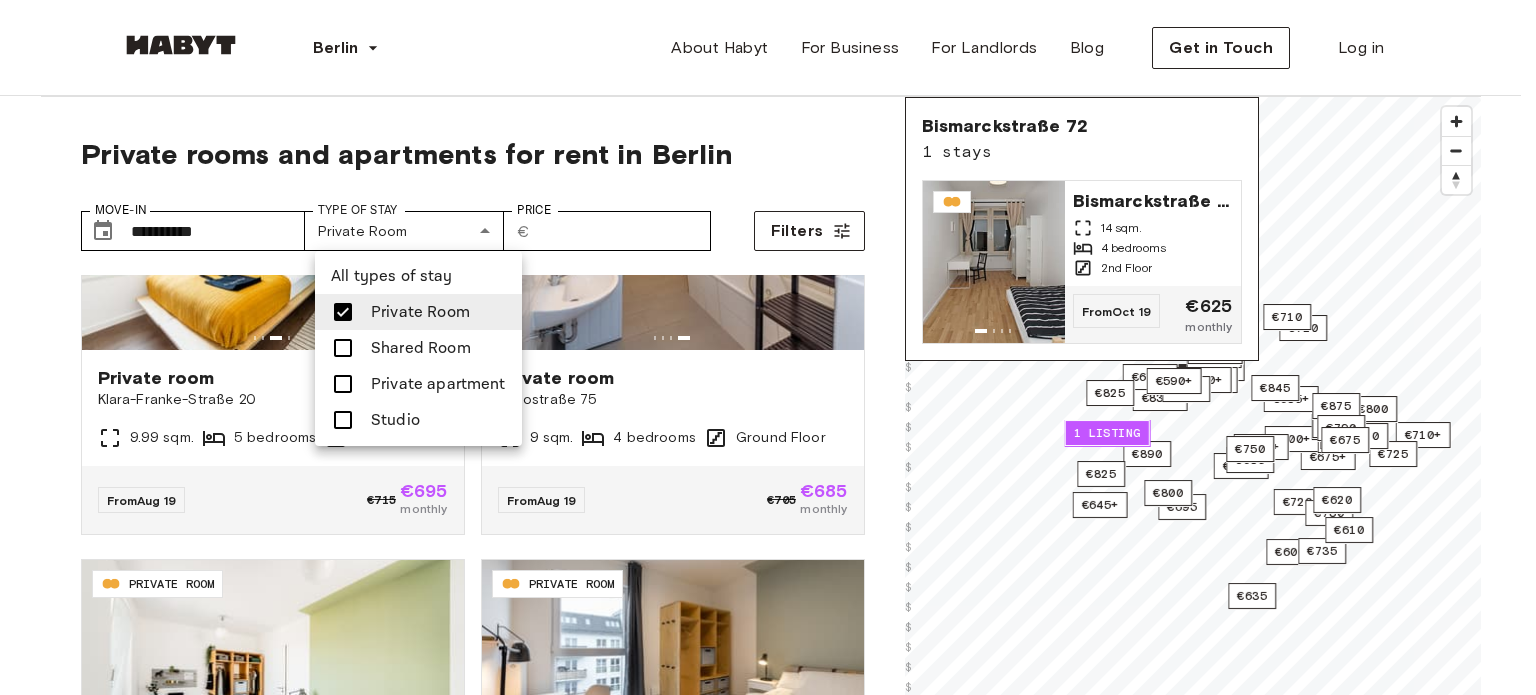 click at bounding box center (768, 347) 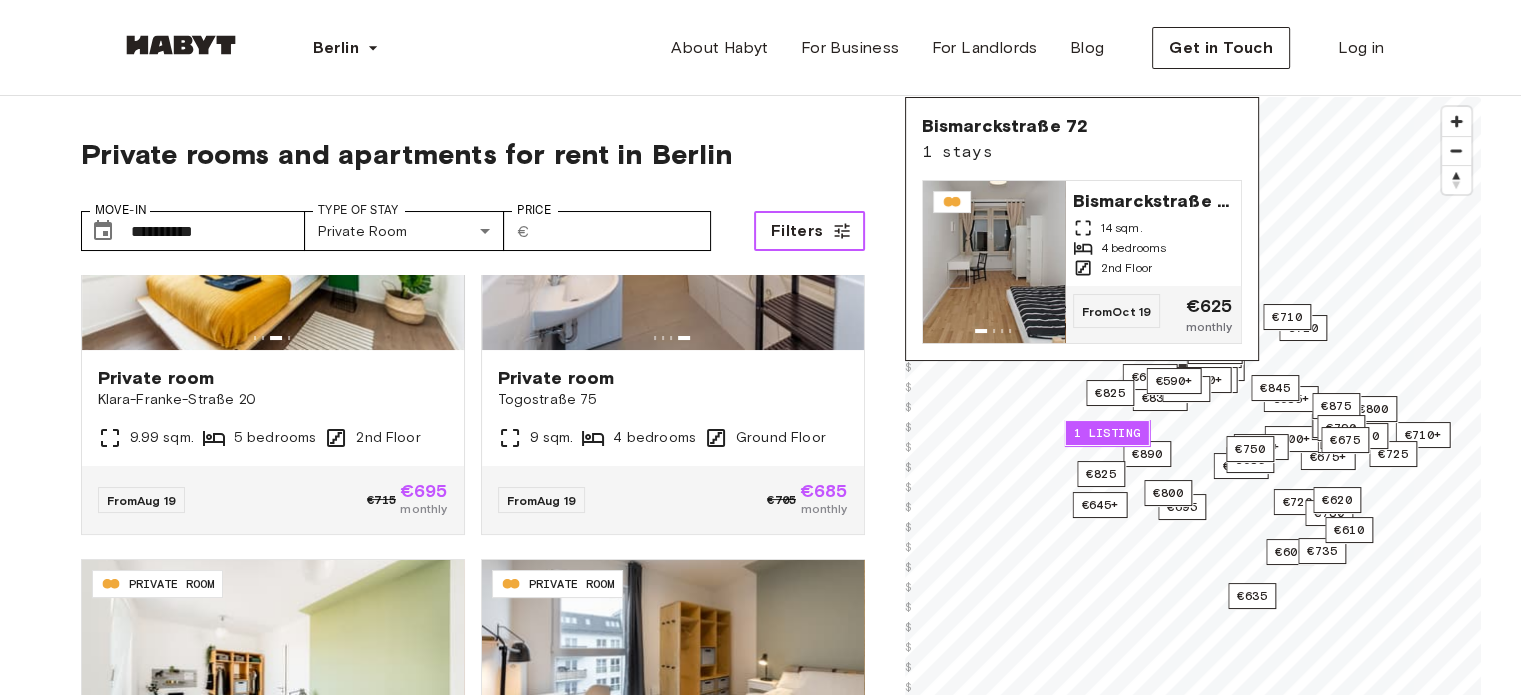 click on "Filters" at bounding box center [797, 231] 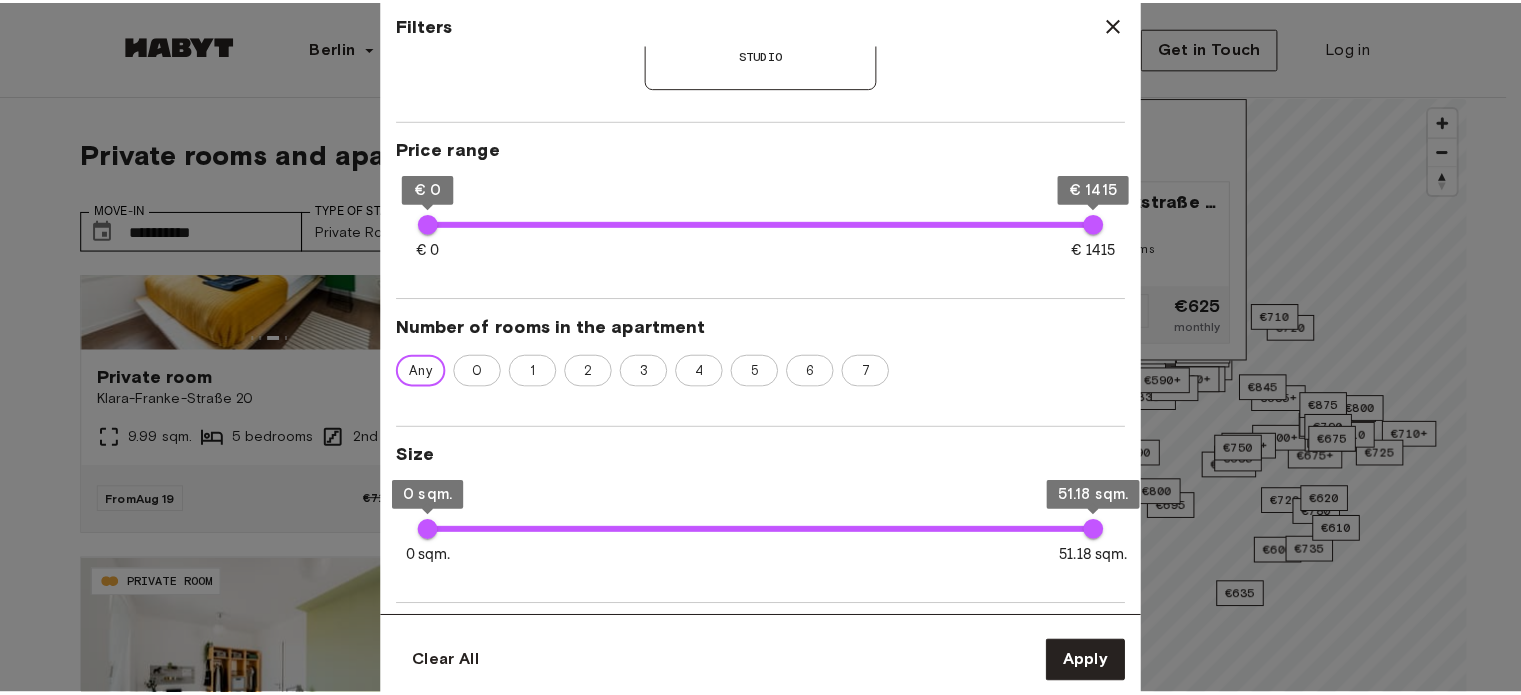 scroll, scrollTop: 666, scrollLeft: 0, axis: vertical 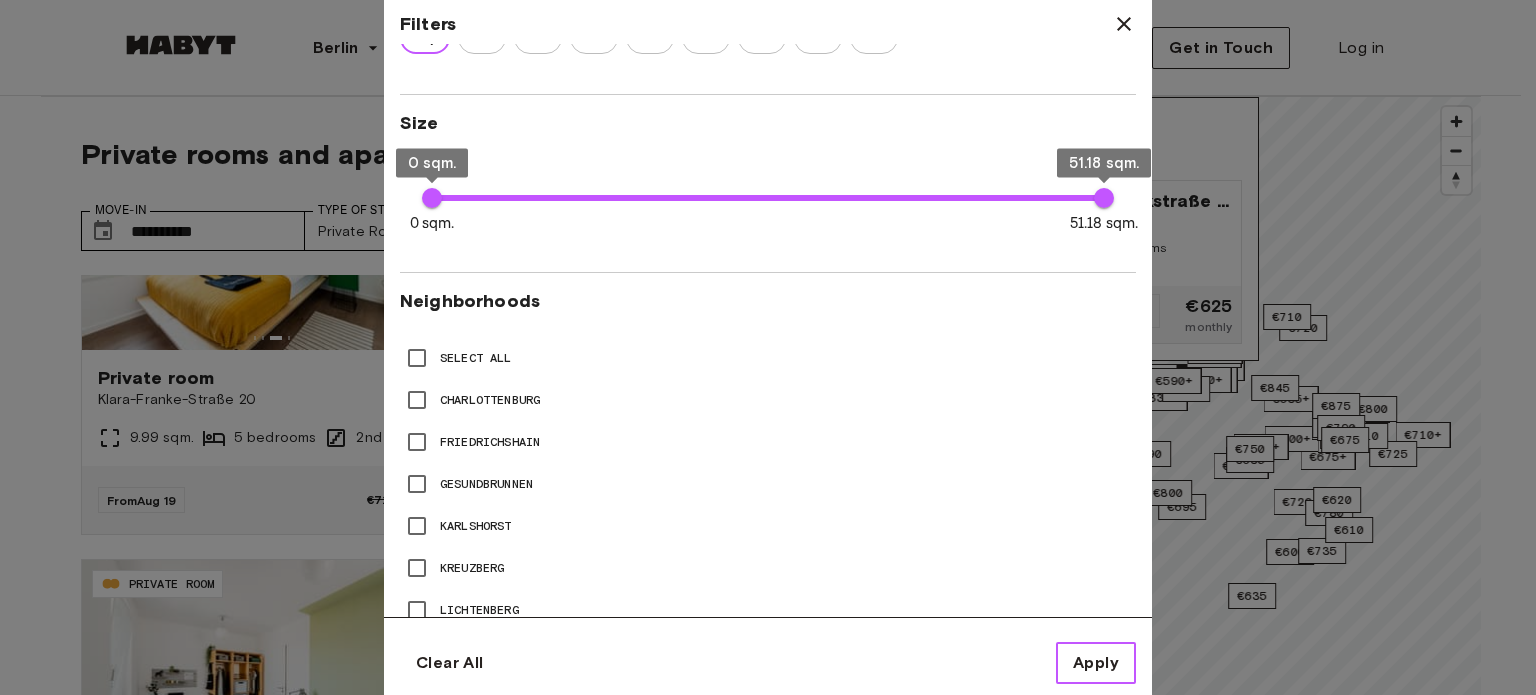 click on "Apply" at bounding box center [1096, 663] 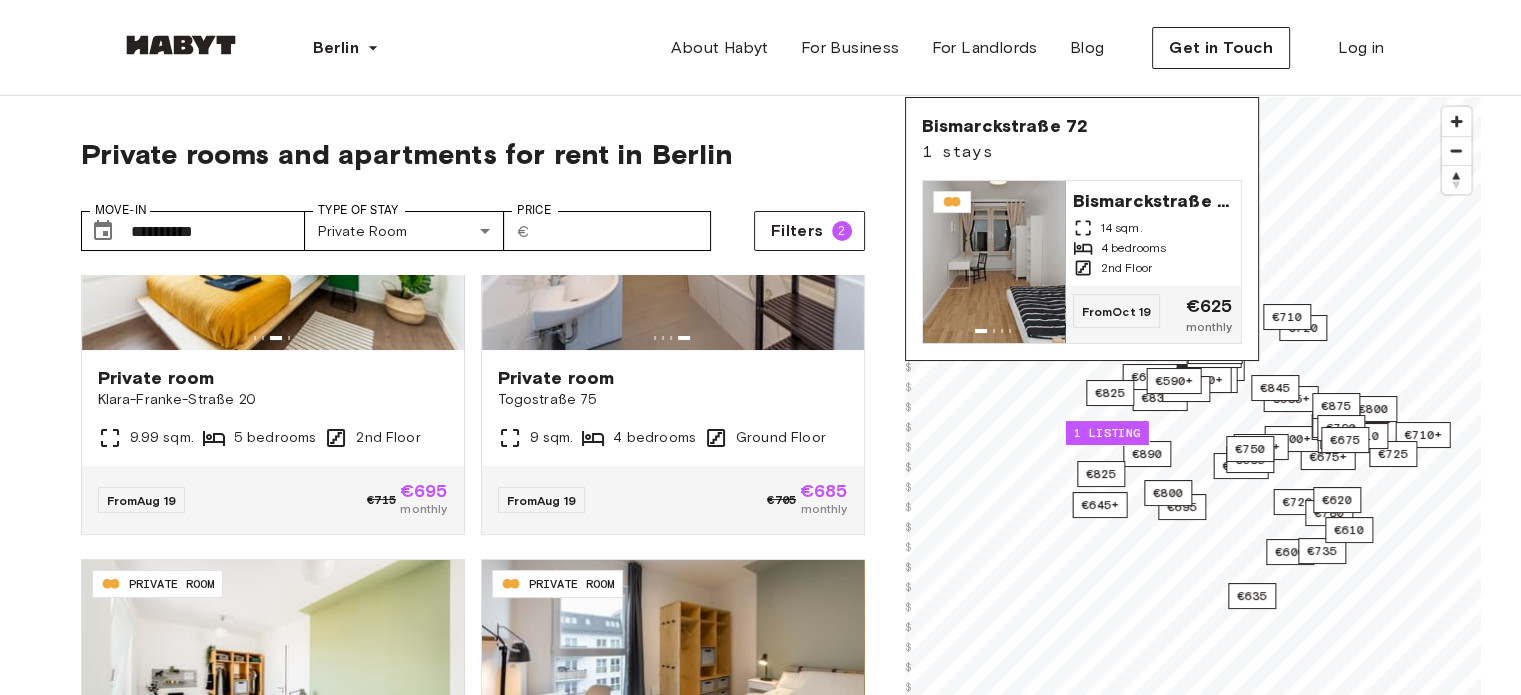 click on "**********" at bounding box center (473, 186) 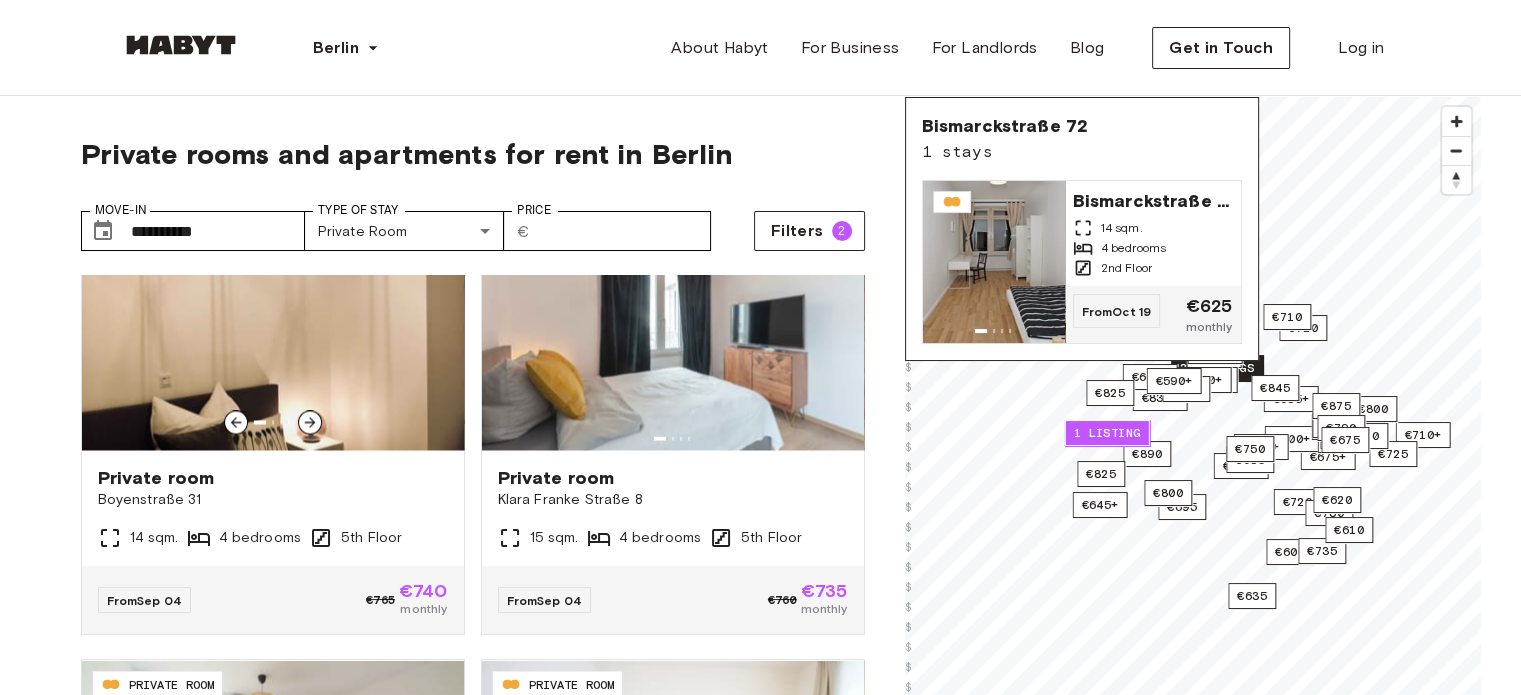 scroll, scrollTop: 3905, scrollLeft: 0, axis: vertical 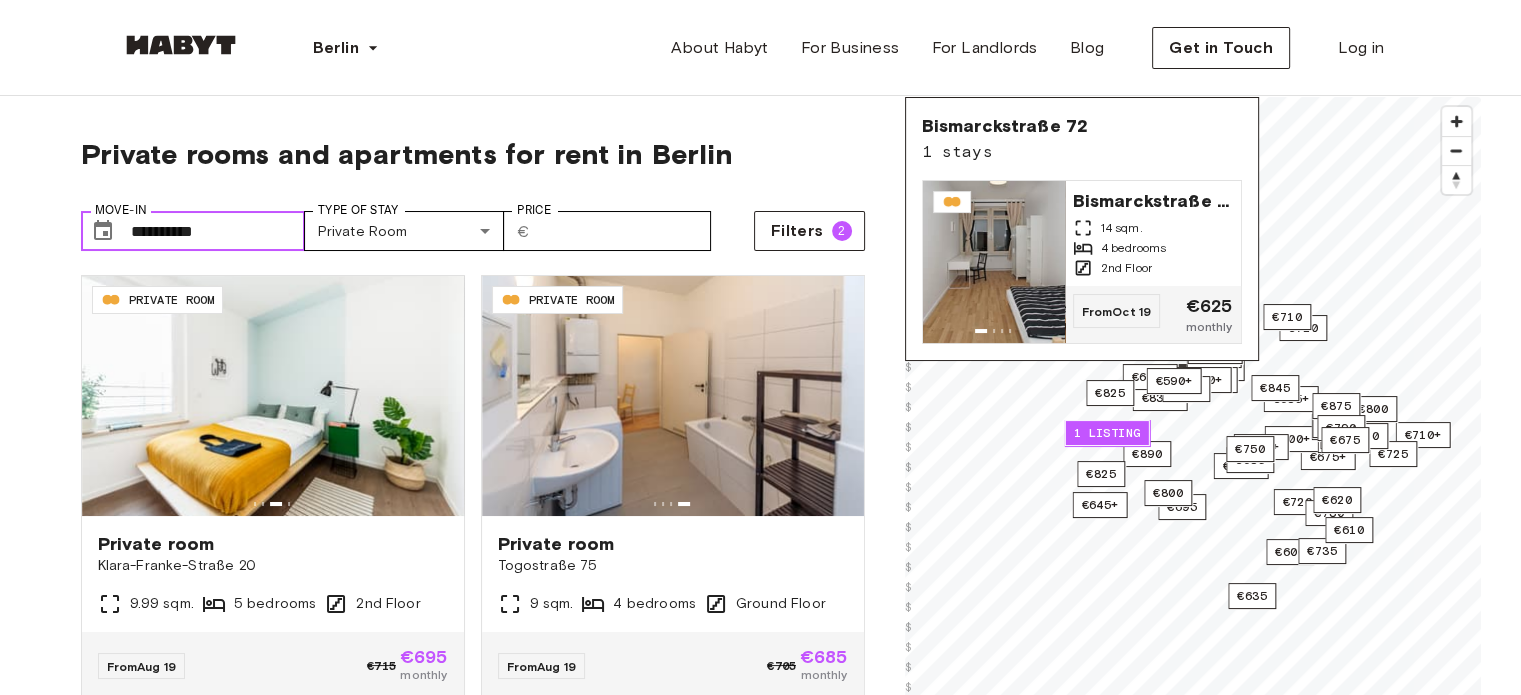 click on "**********" at bounding box center (218, 231) 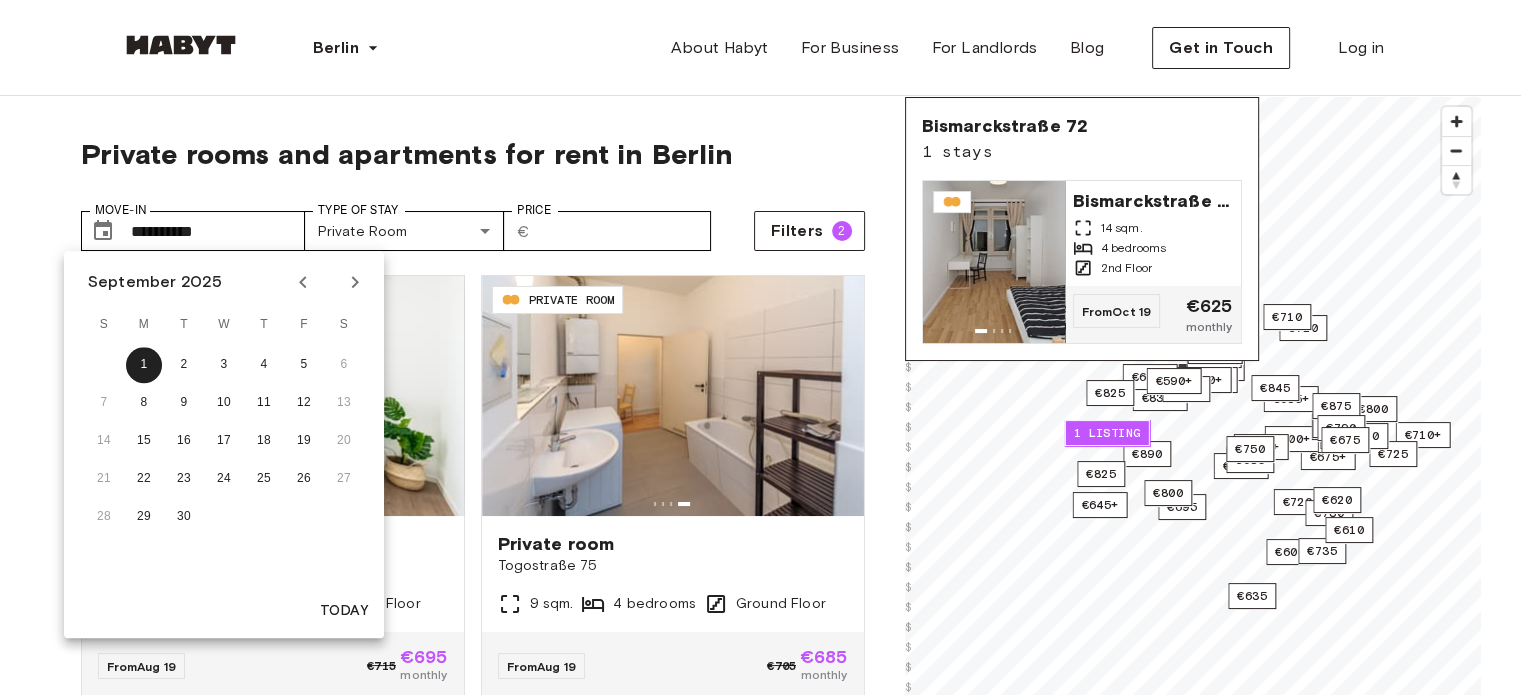 click 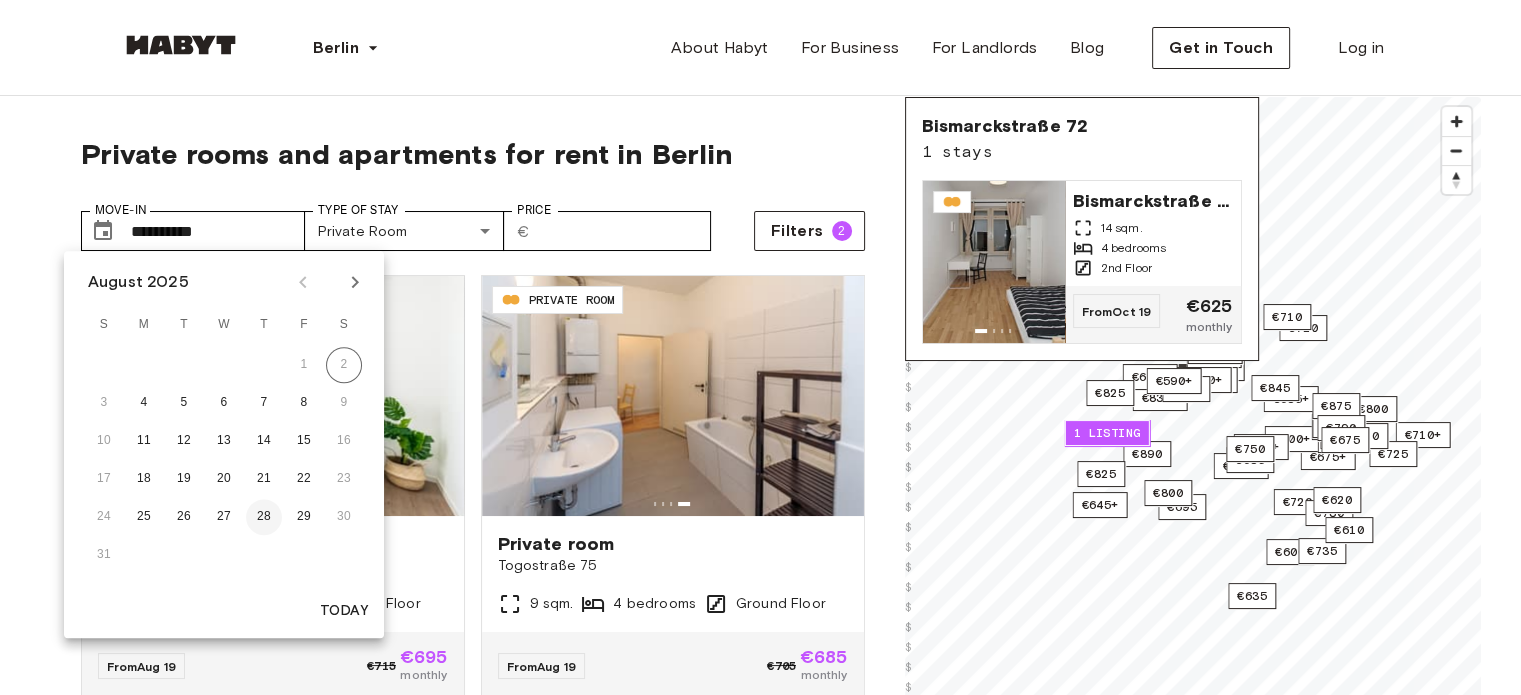 click on "28" at bounding box center [264, 517] 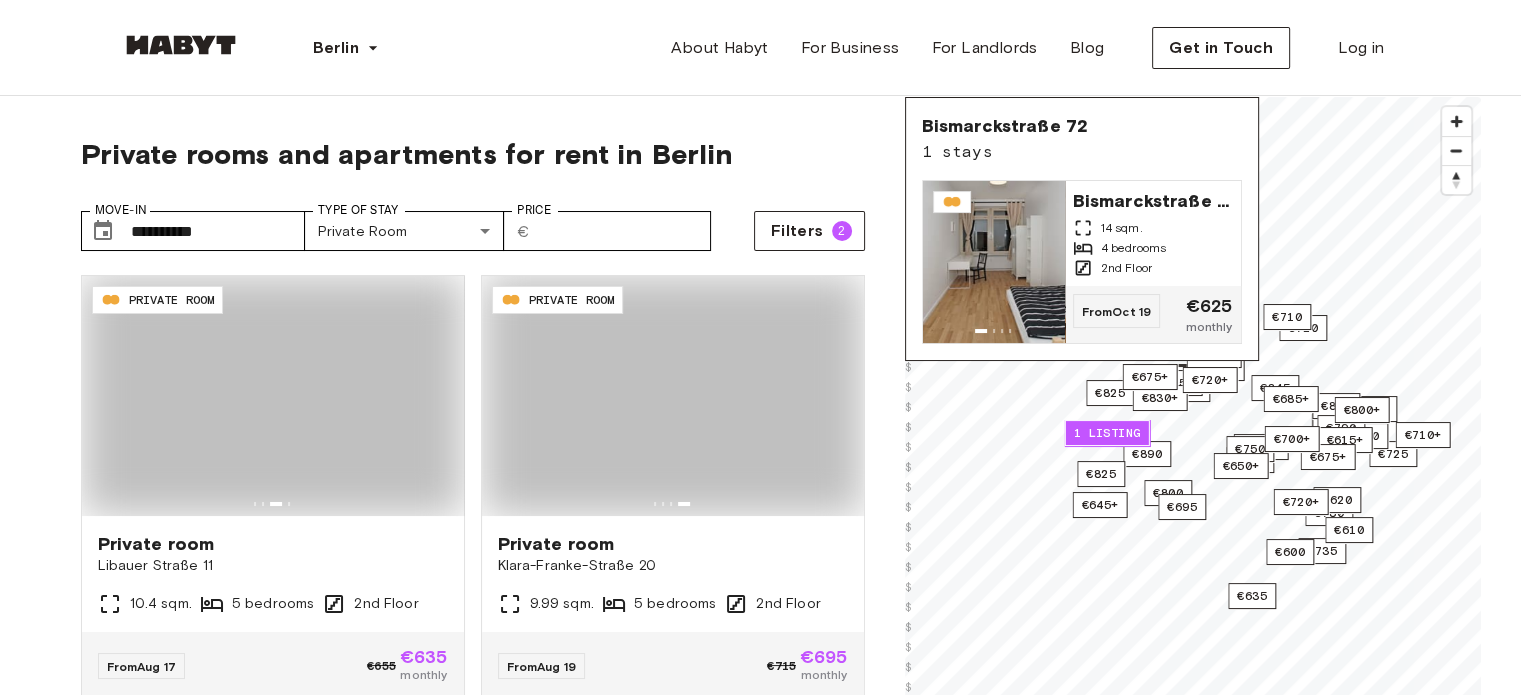 type on "**********" 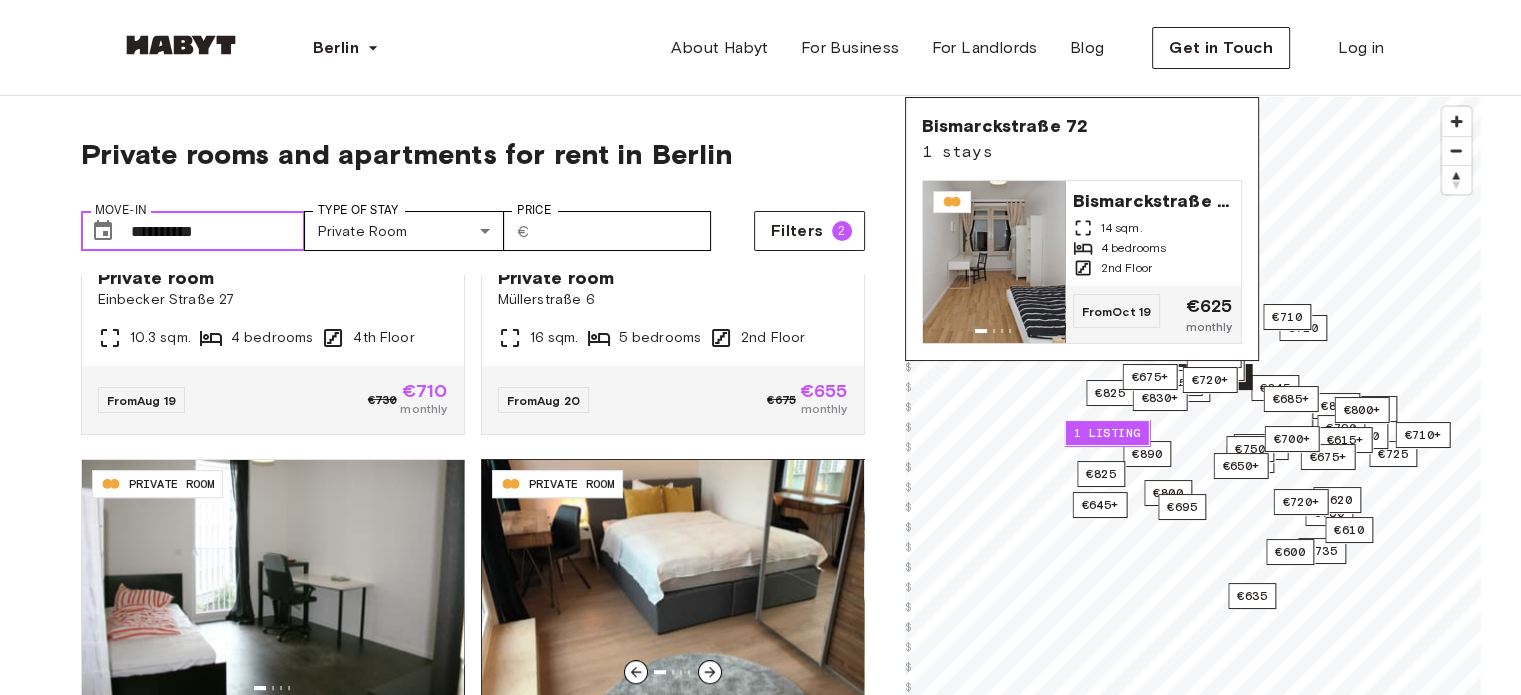 scroll, scrollTop: 1000, scrollLeft: 0, axis: vertical 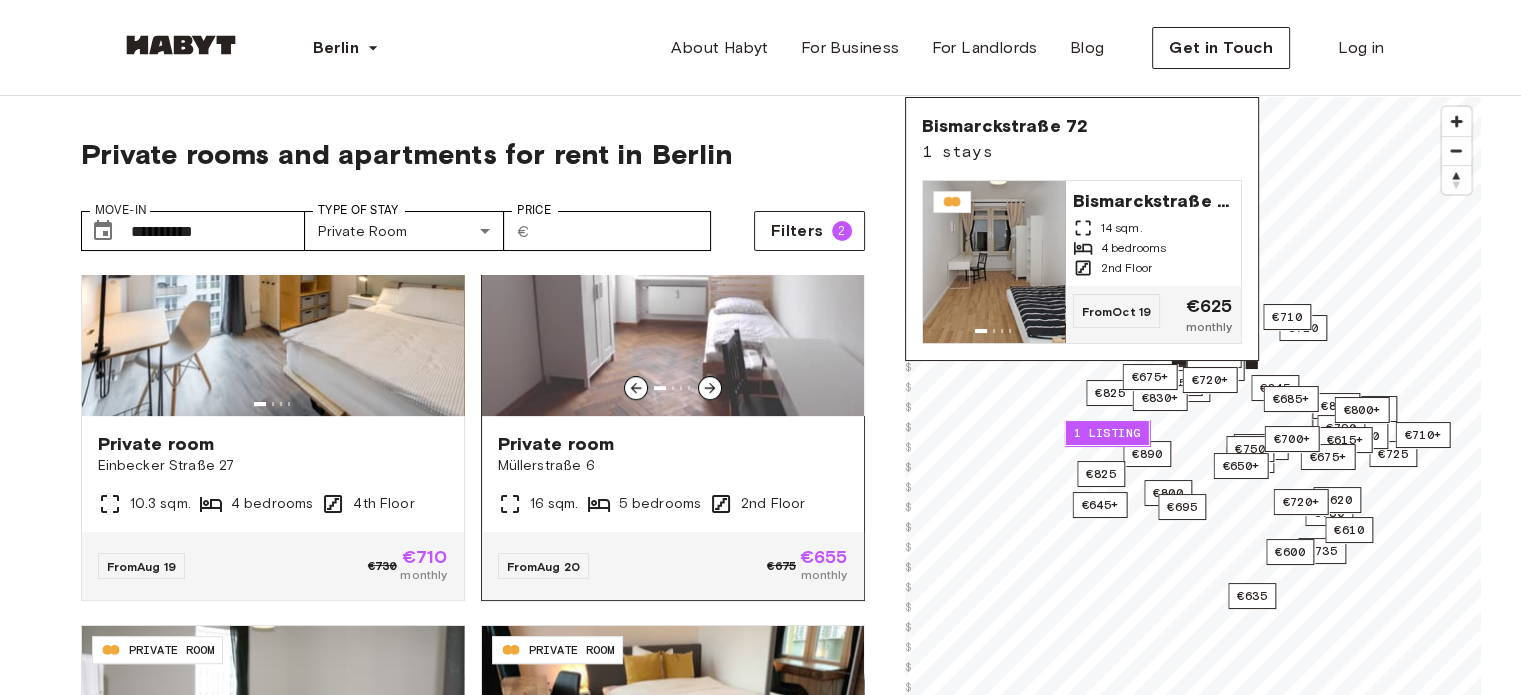 click 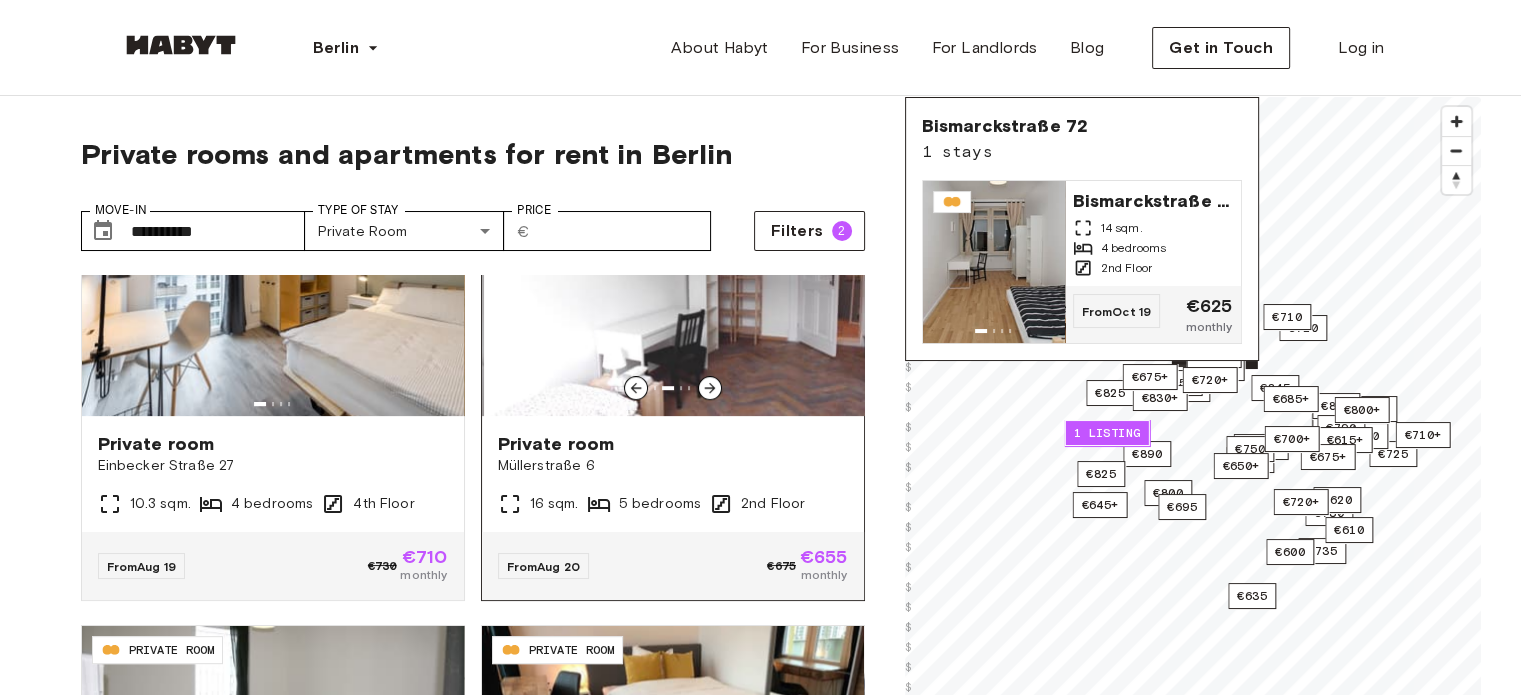 click 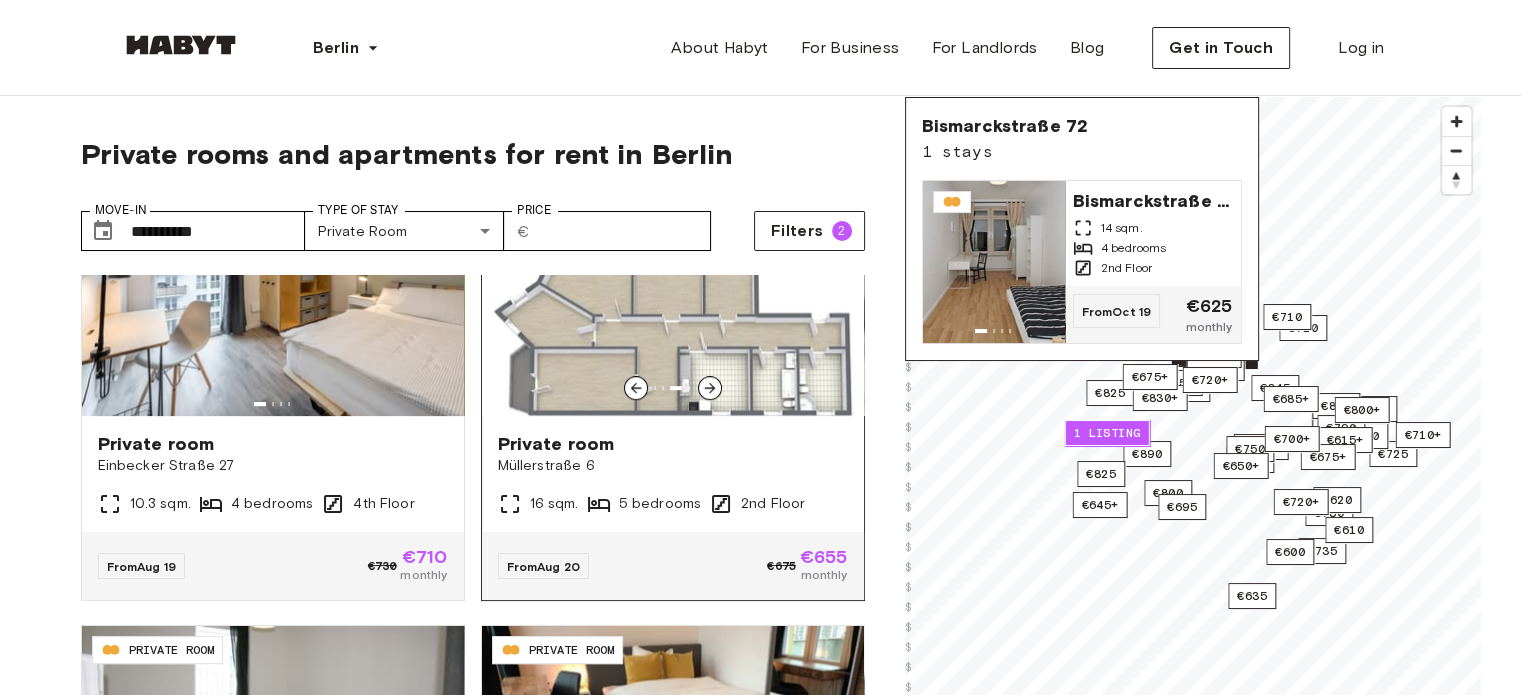 click at bounding box center [673, 388] 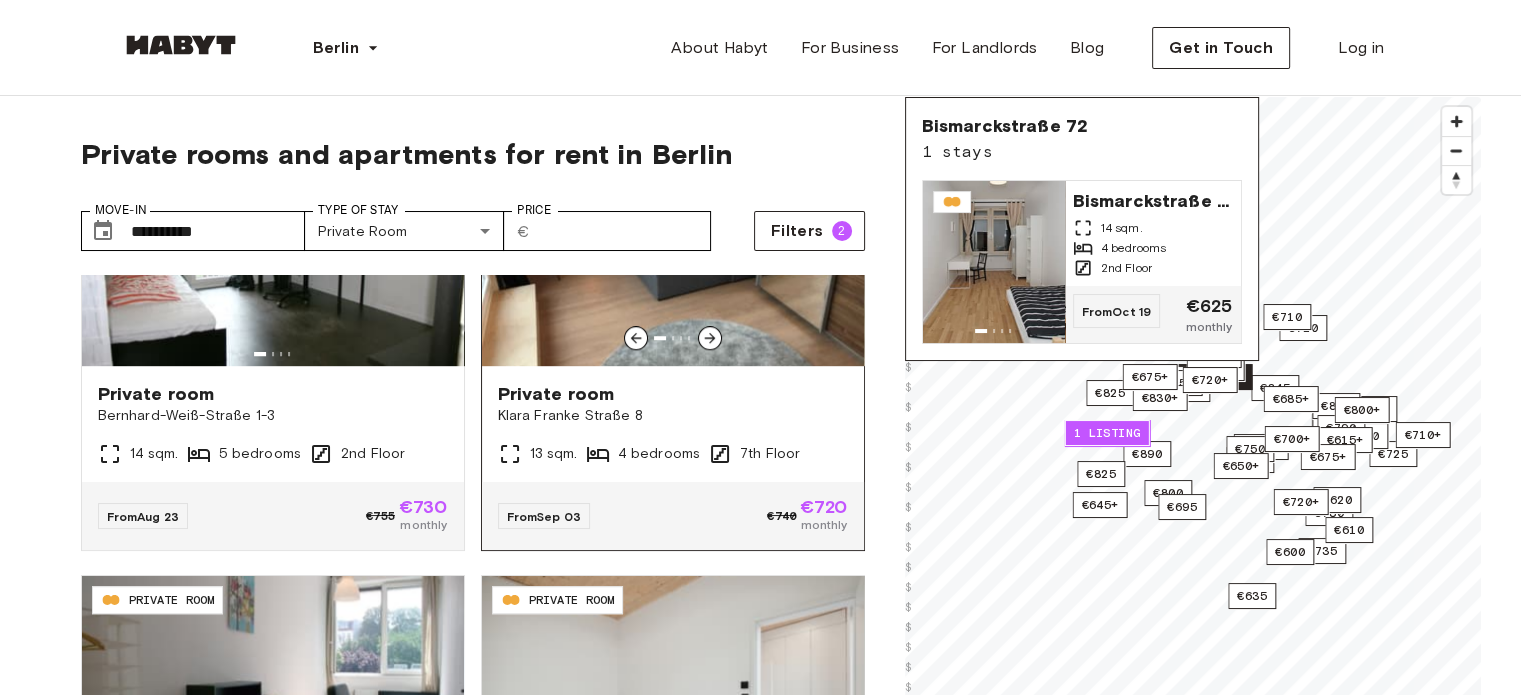 scroll, scrollTop: 1333, scrollLeft: 0, axis: vertical 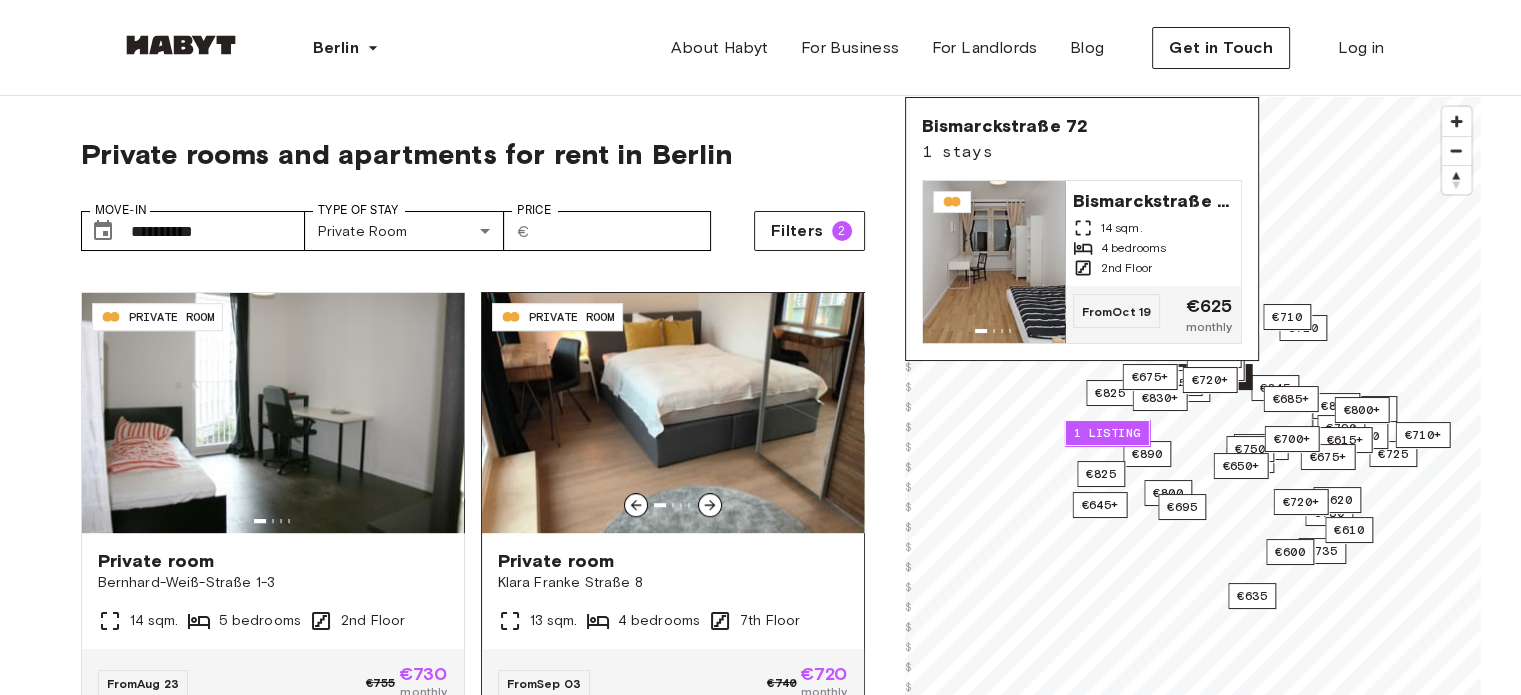 click 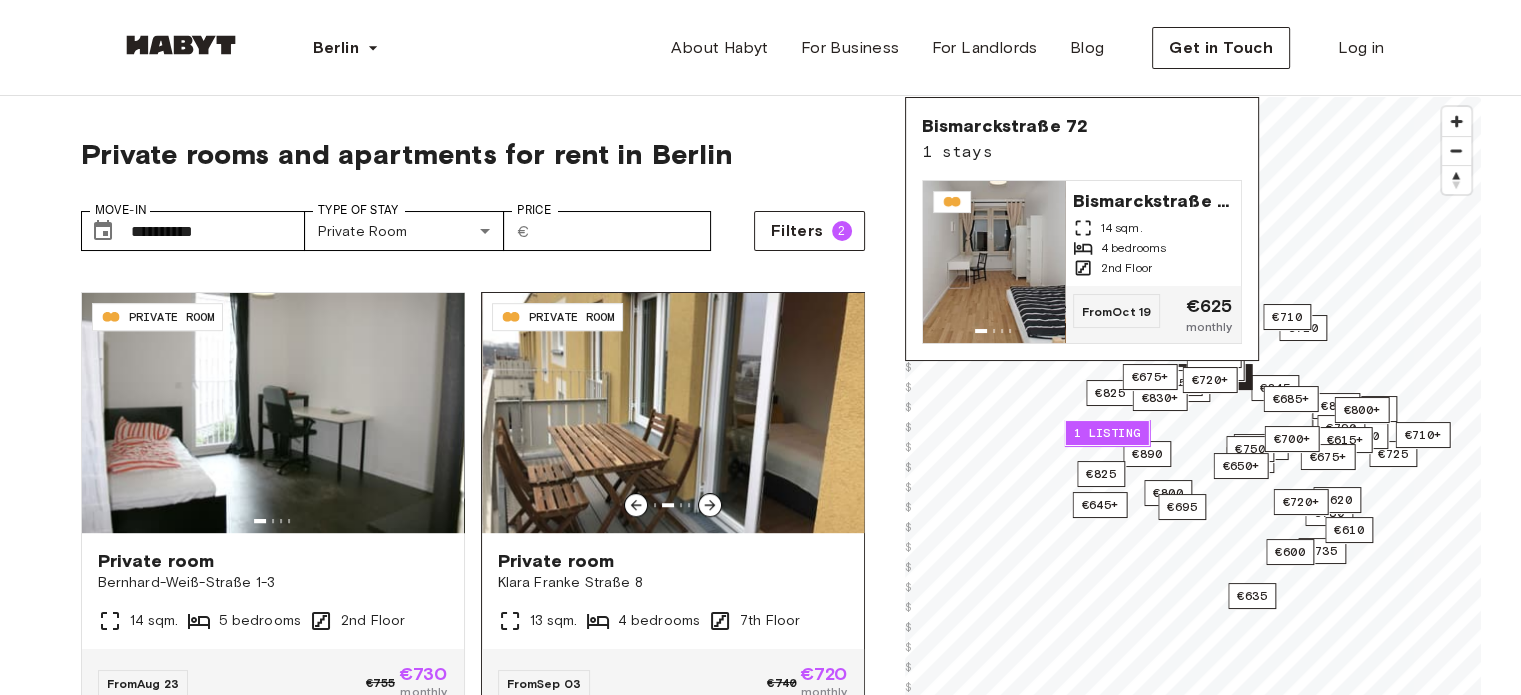 click 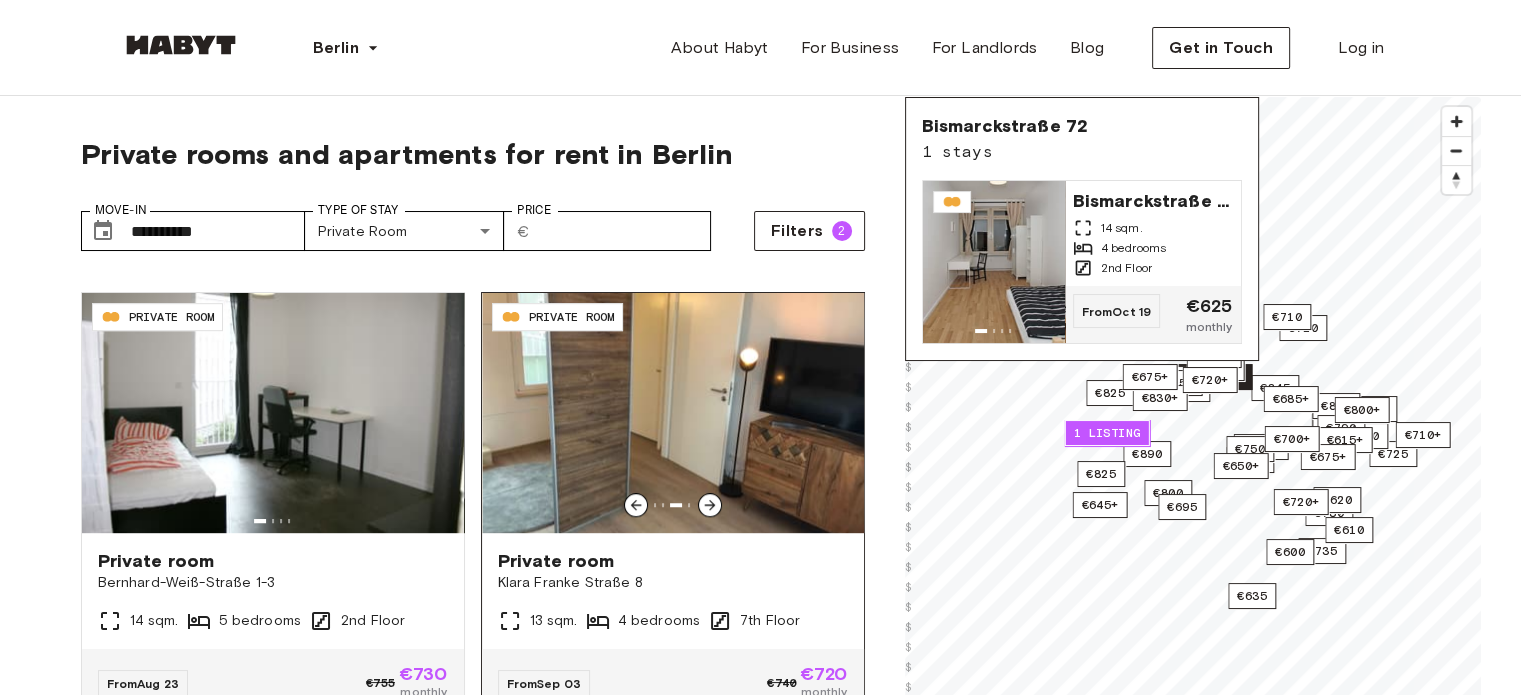 click 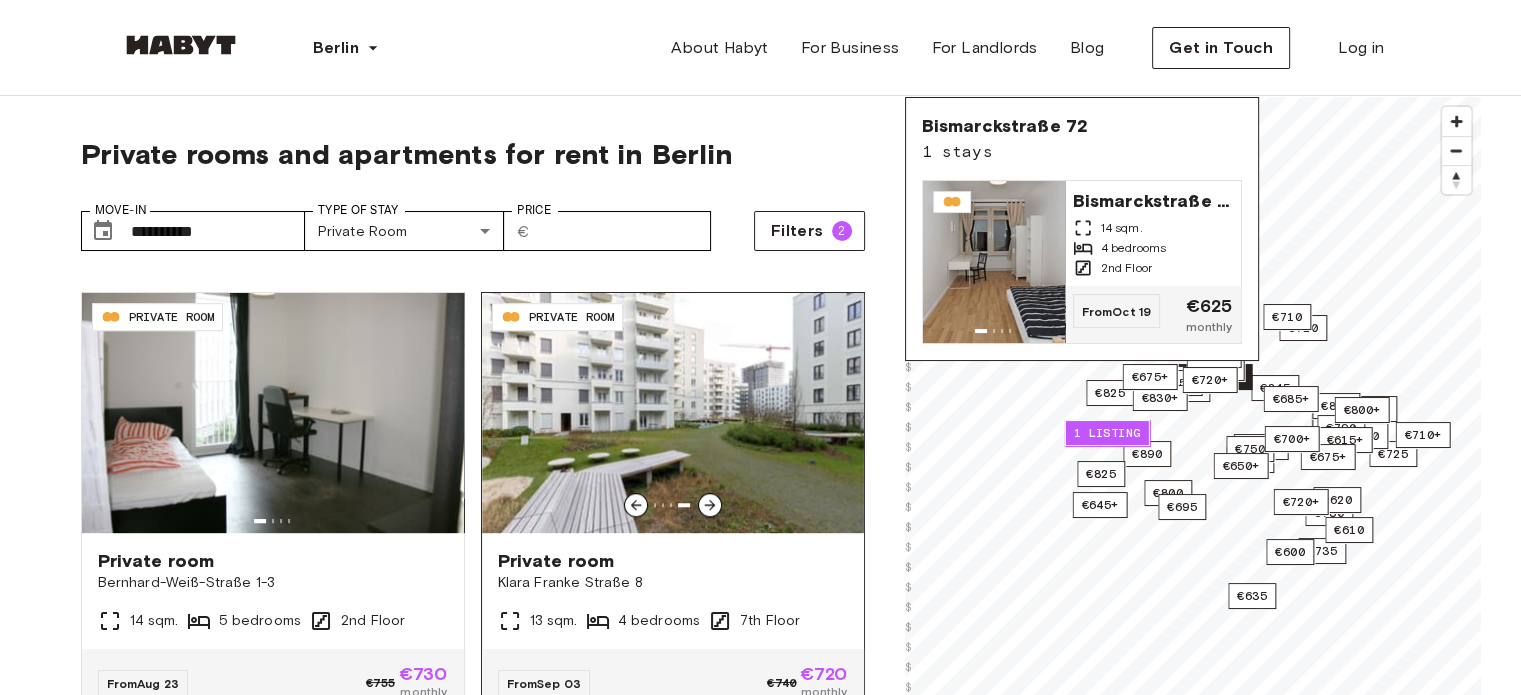 click 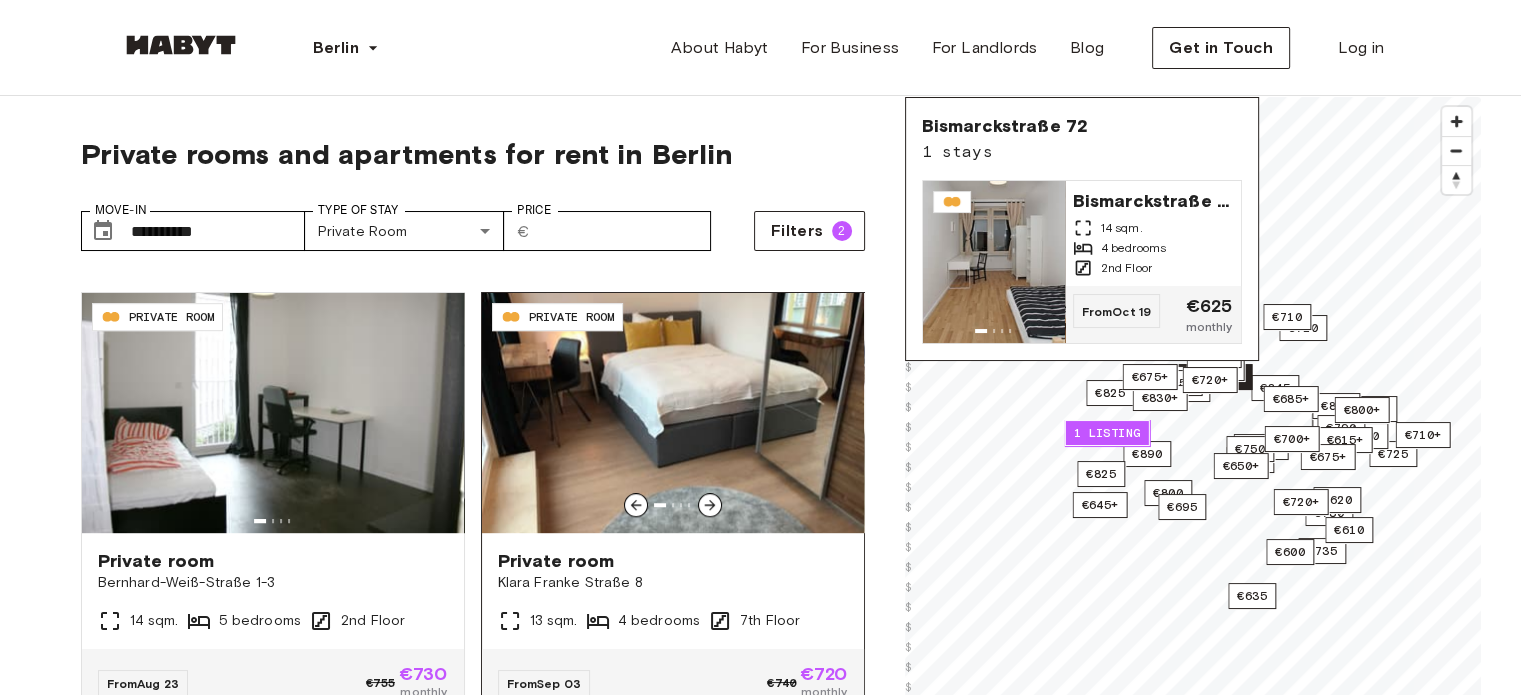 click 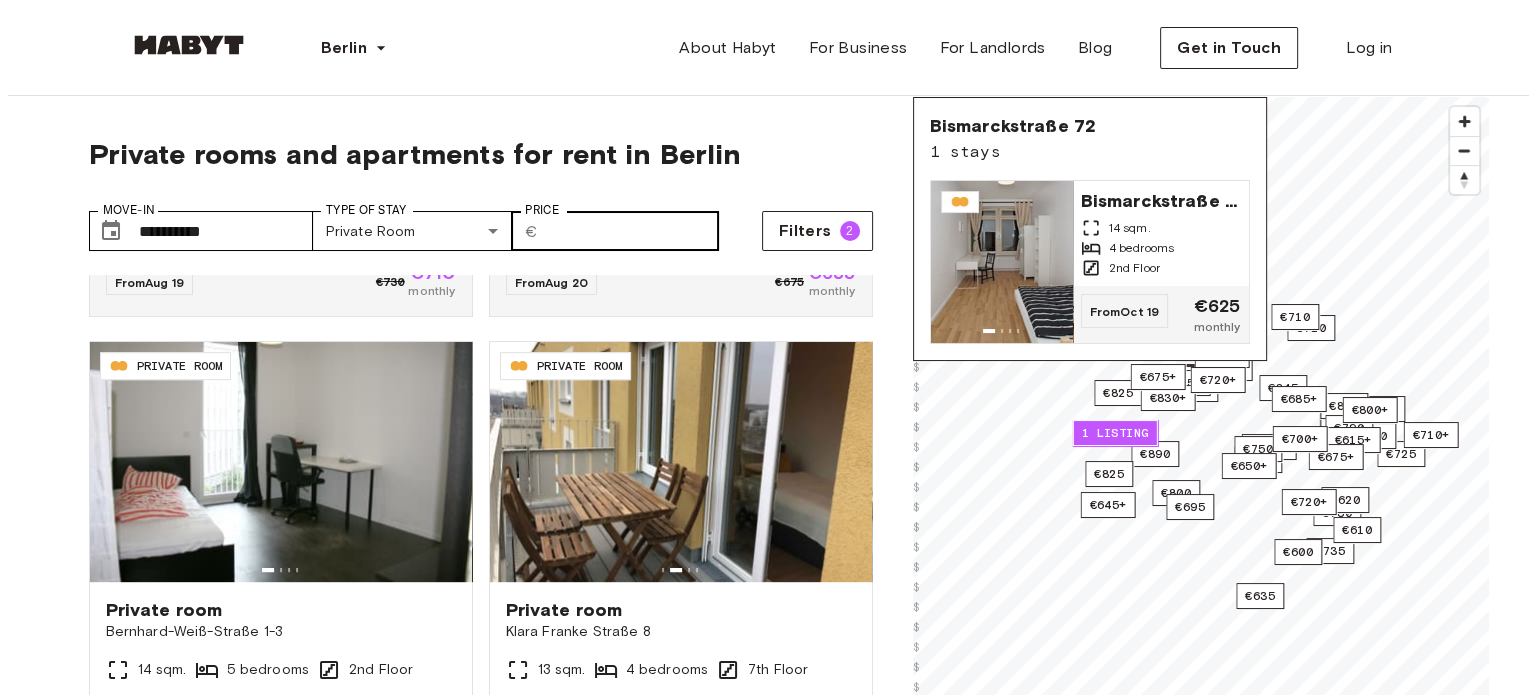 scroll, scrollTop: 1166, scrollLeft: 0, axis: vertical 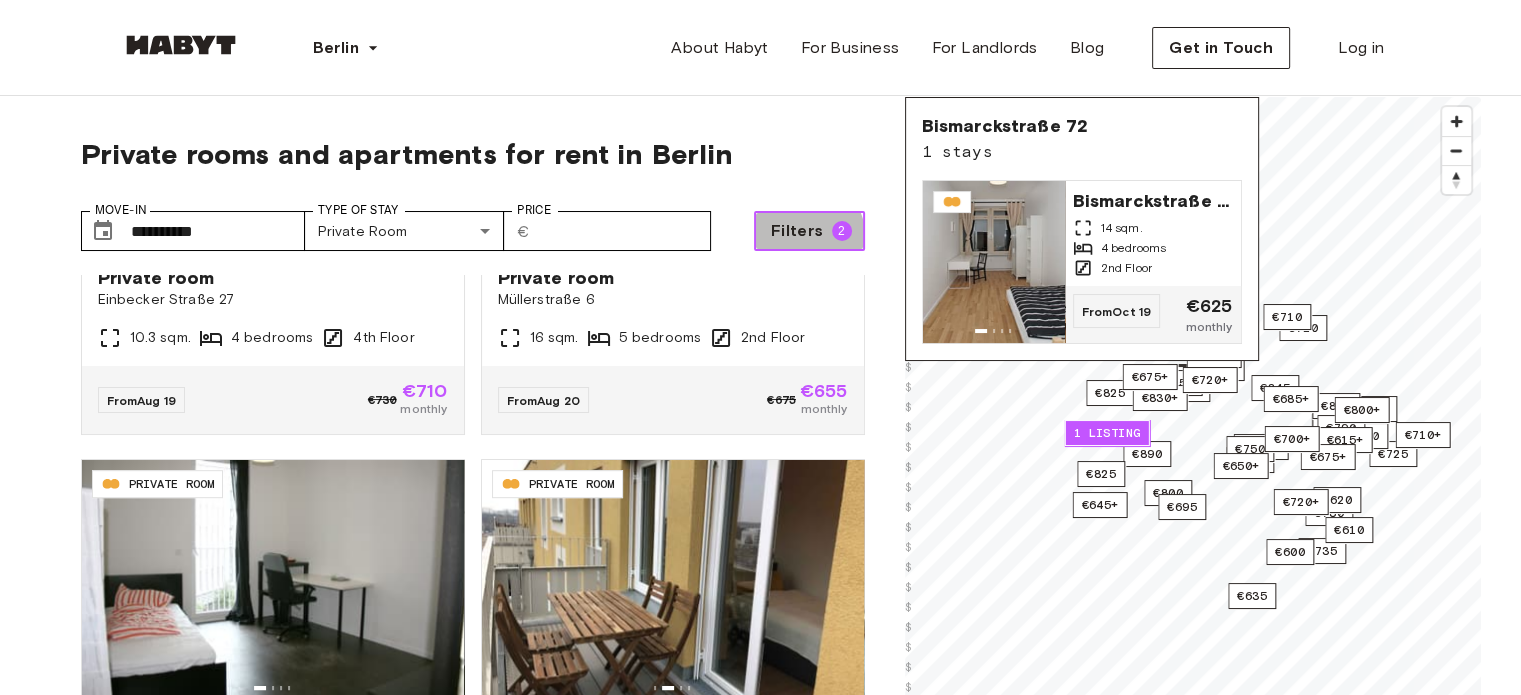 click on "Filters" at bounding box center (797, 231) 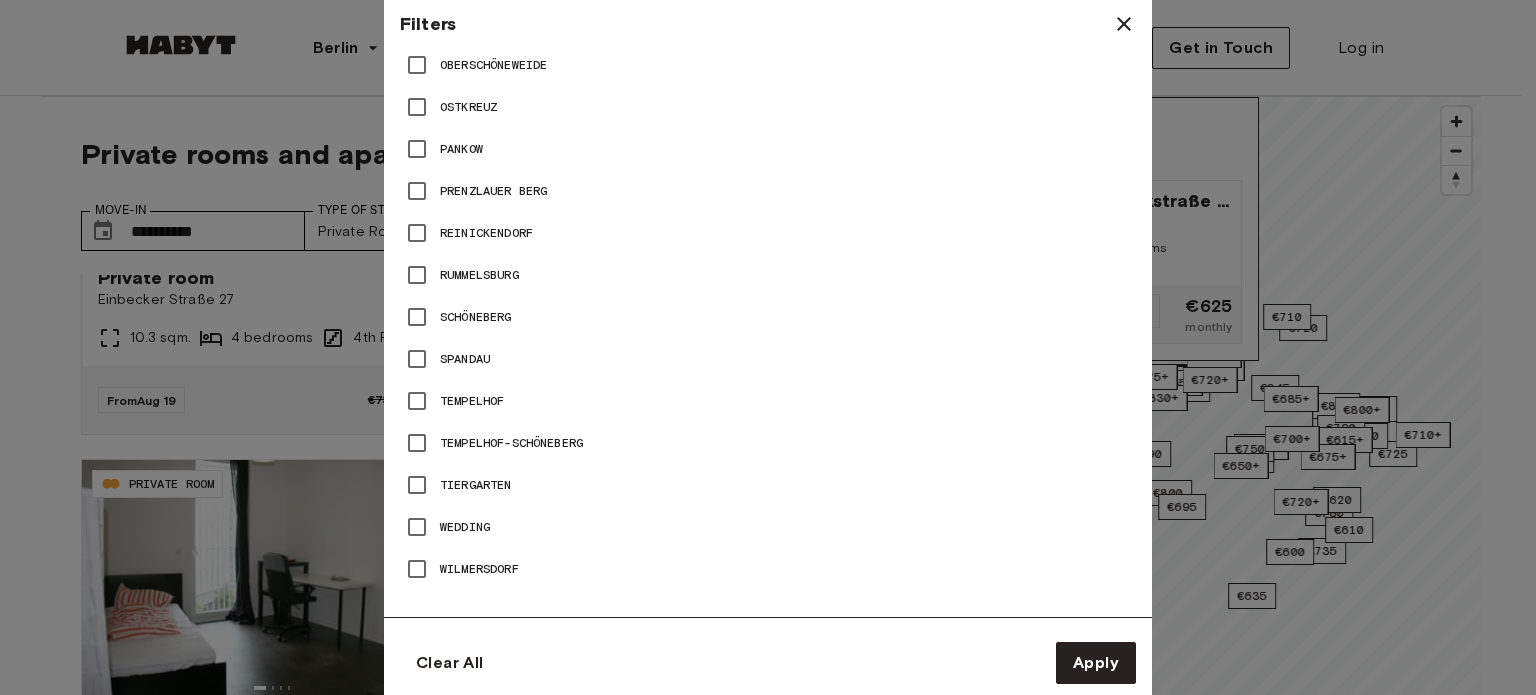 scroll, scrollTop: 1389, scrollLeft: 0, axis: vertical 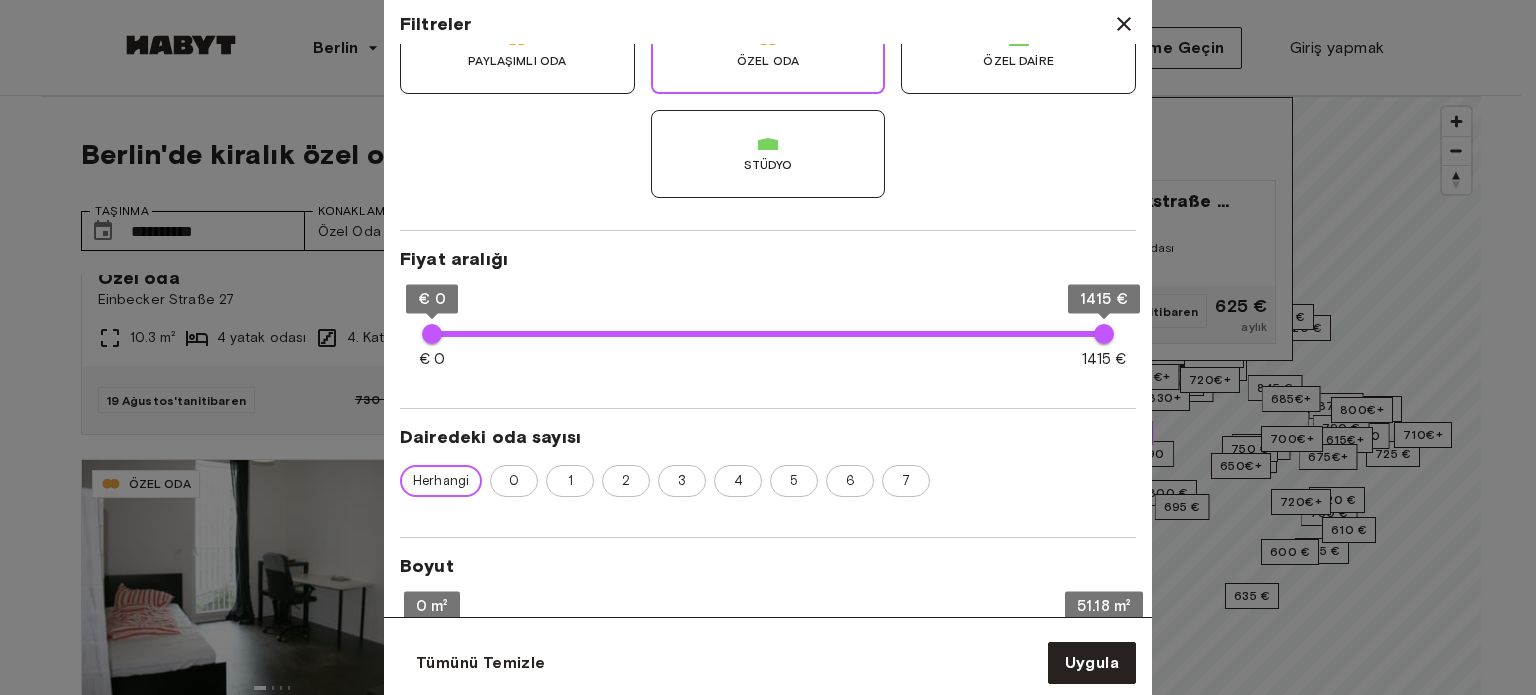 drag, startPoint x: 570, startPoint y: 483, endPoint x: 596, endPoint y: 497, distance: 29.529646 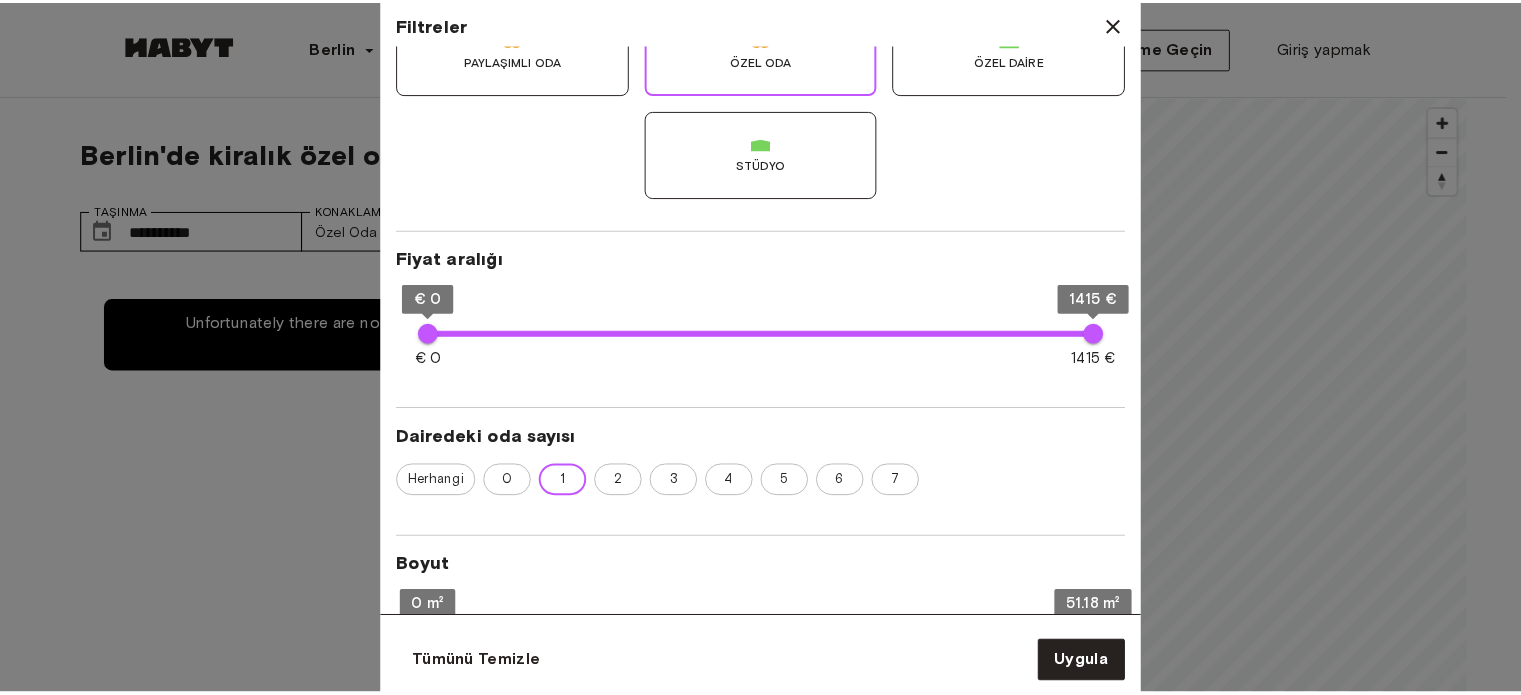 scroll, scrollTop: 0, scrollLeft: 0, axis: both 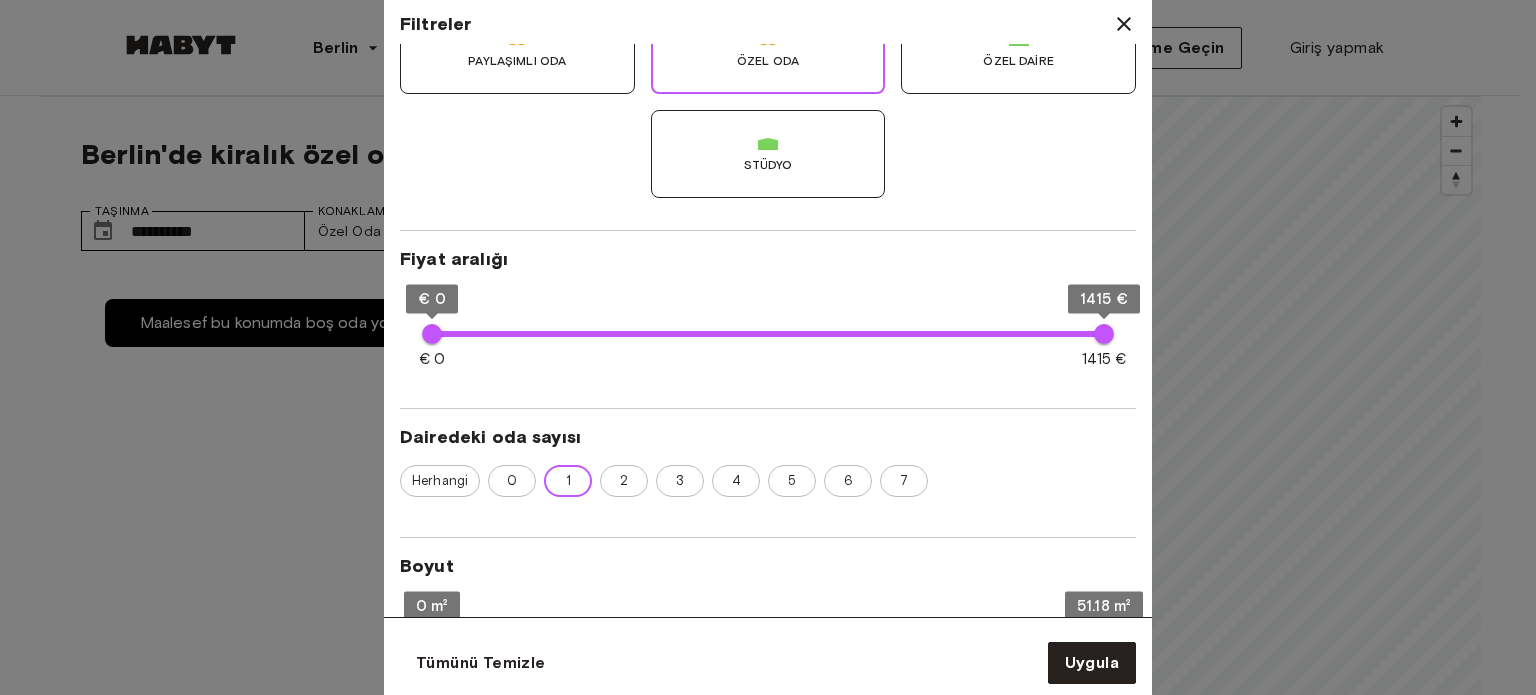 type on "**" 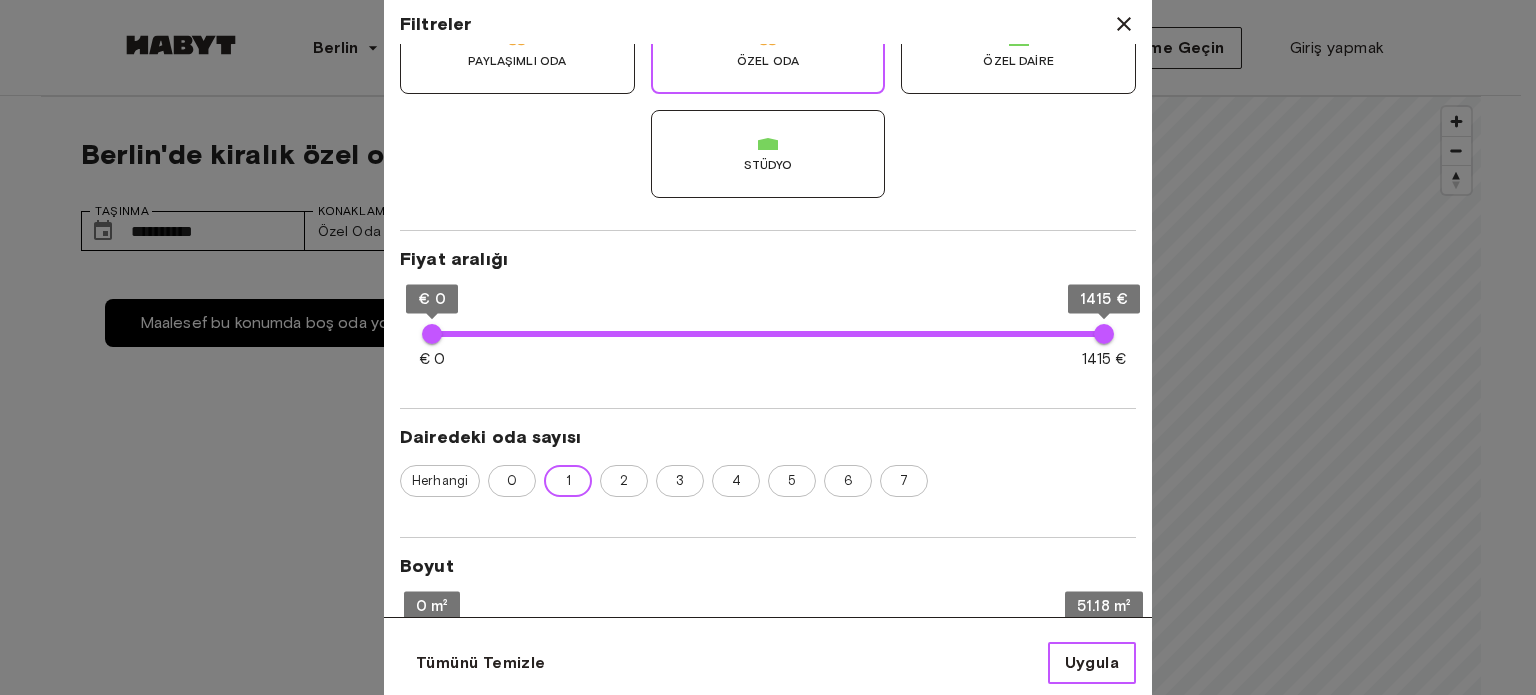 click on "Uygula" at bounding box center [1092, 662] 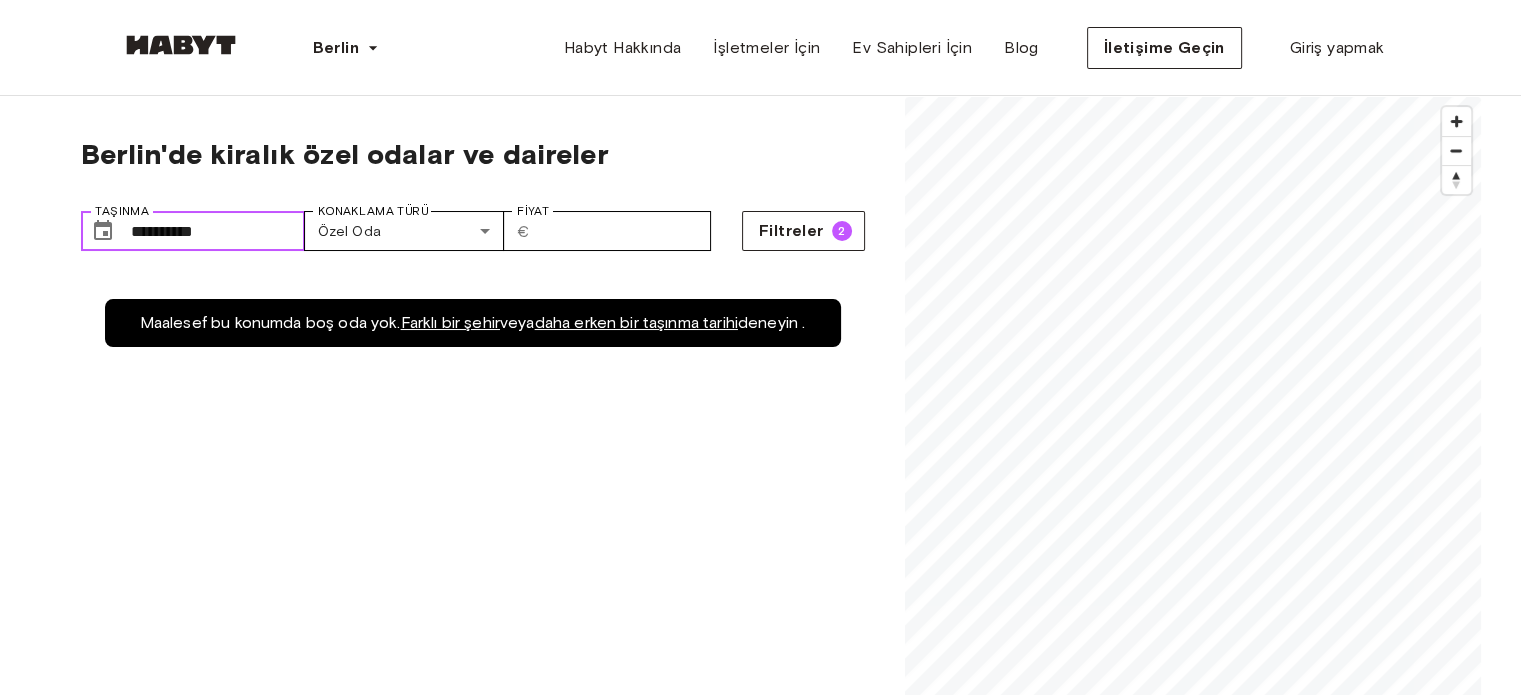 click on "**********" at bounding box center (218, 231) 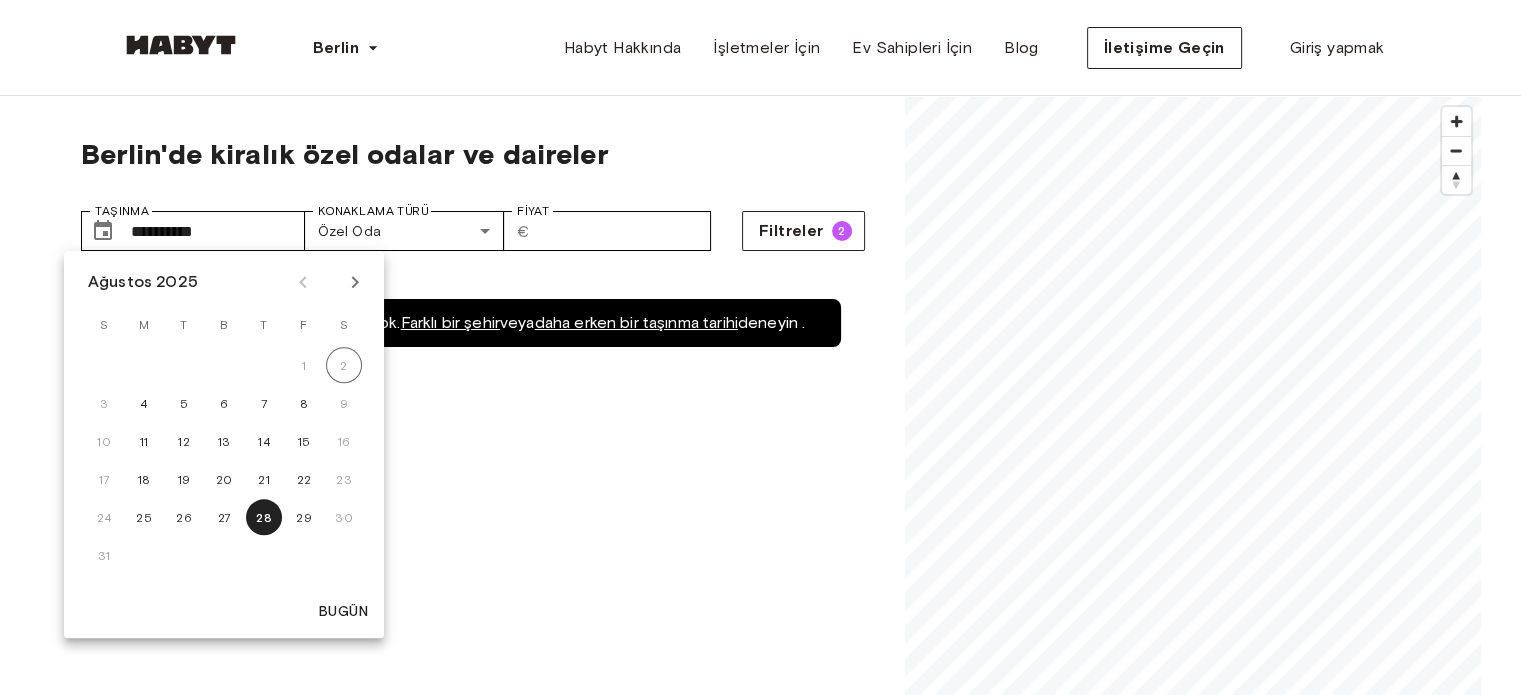 click 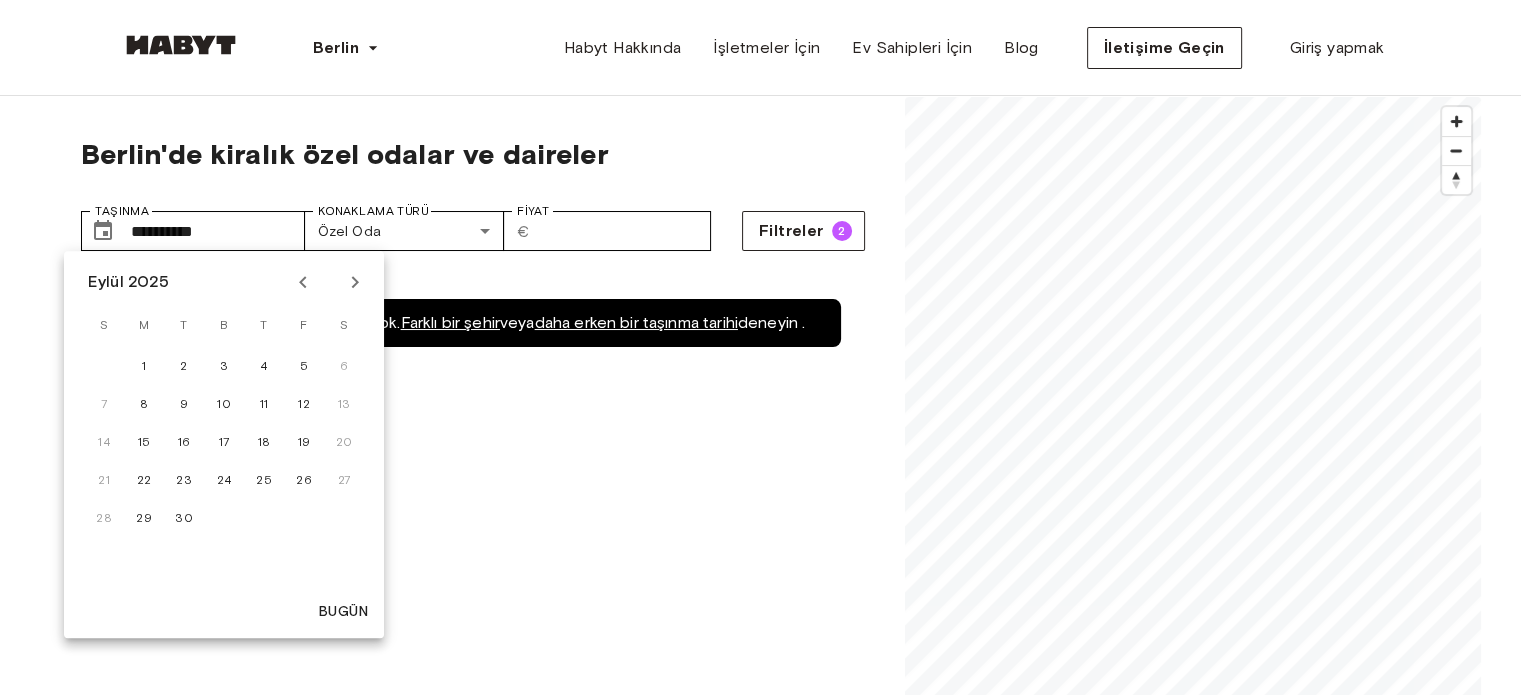 click on "Maalesef bu konumda boş oda yok.  Farklı bir şehir  veya  daha erken bir taşınma tarihi  deneyin ." at bounding box center (473, 622) 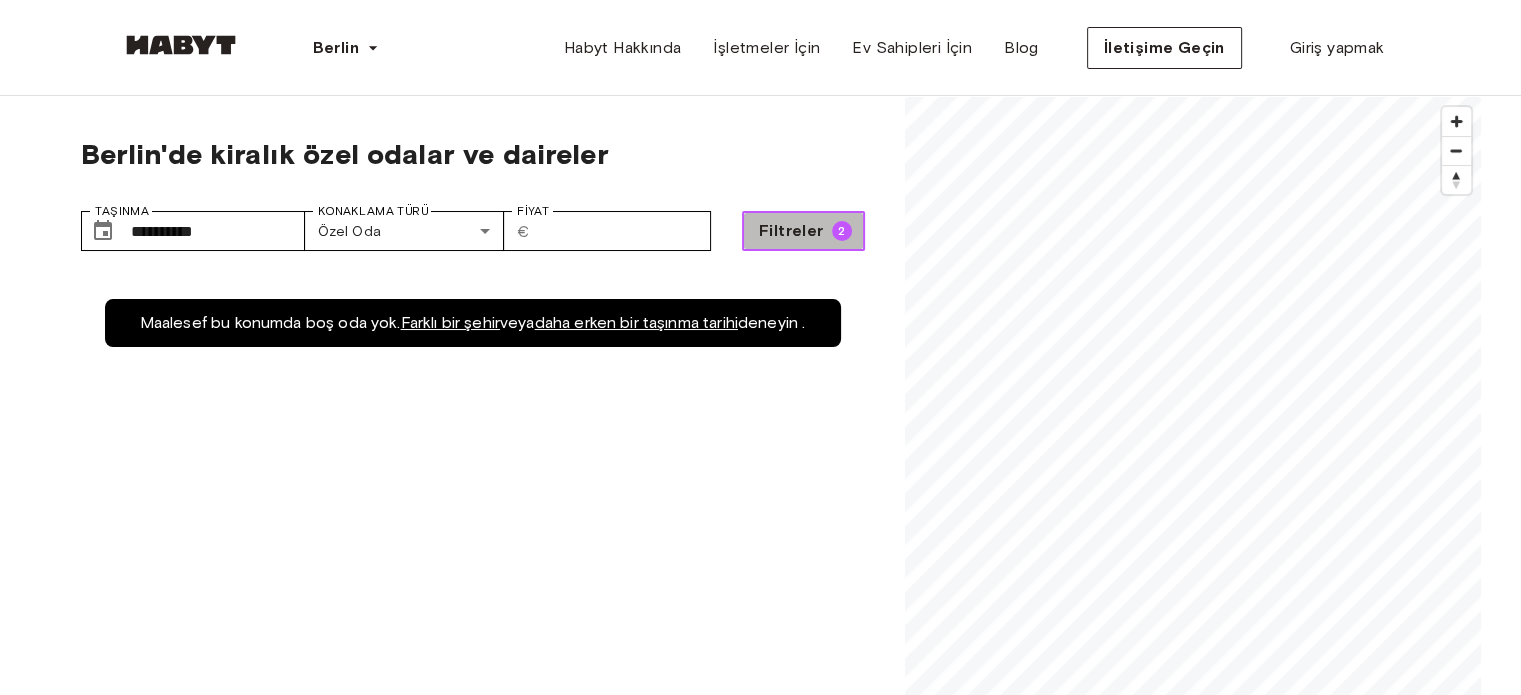 click on "Filtreler" at bounding box center [791, 230] 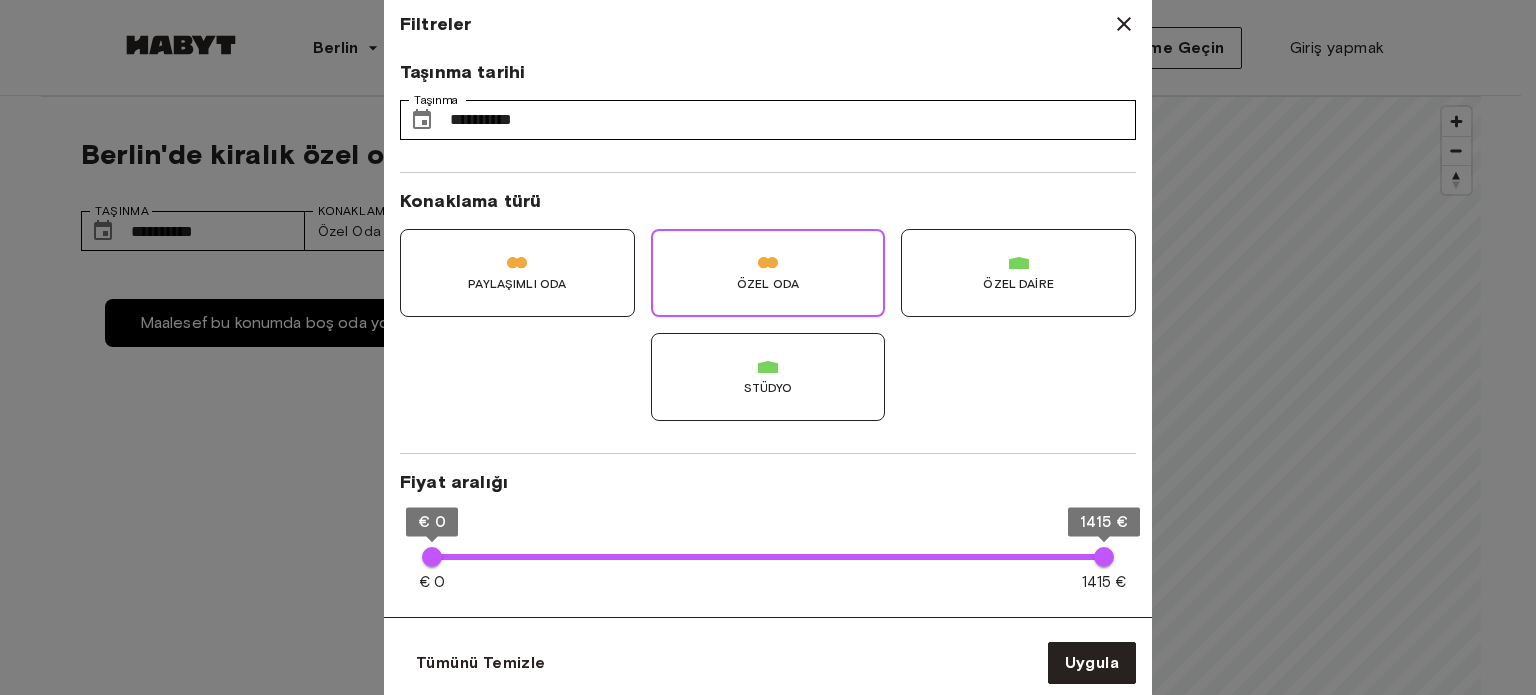 click on "Özel Oda" at bounding box center (768, 284) 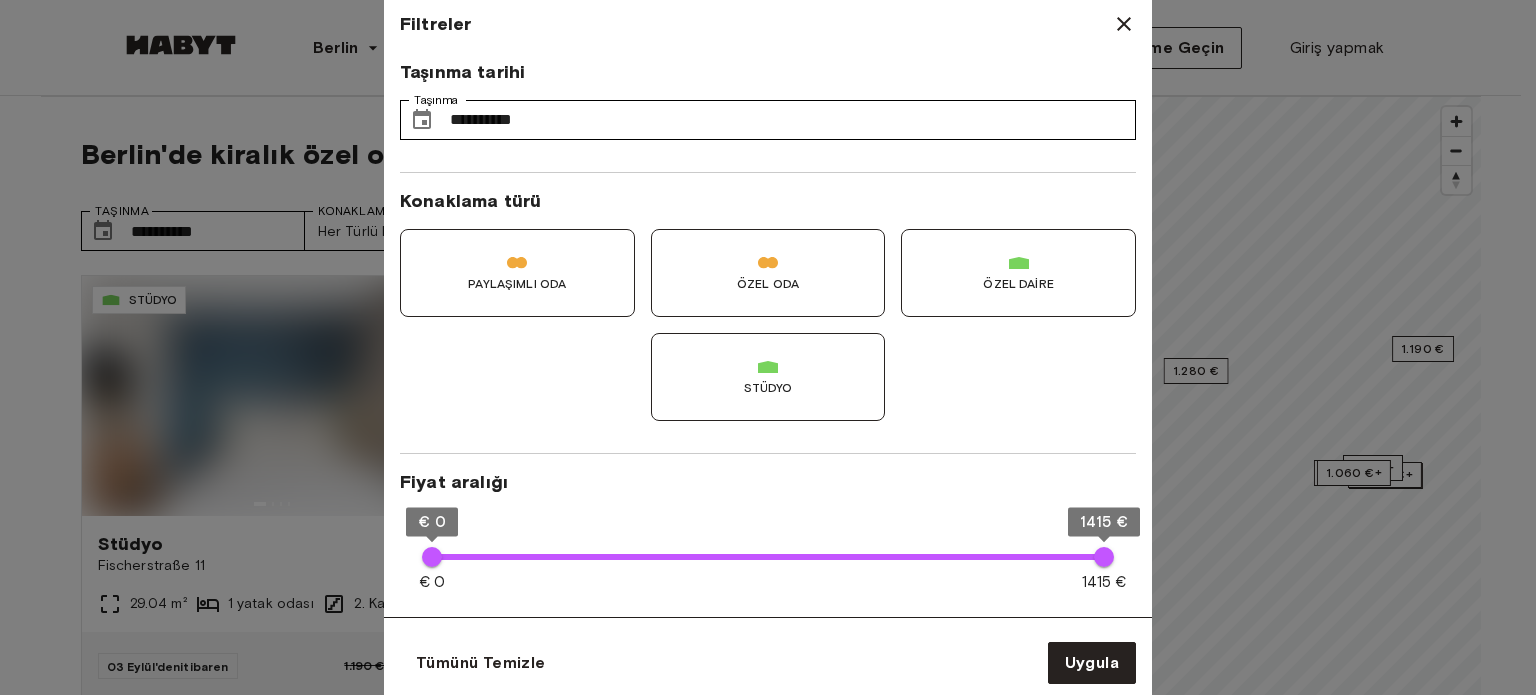 type on "**" 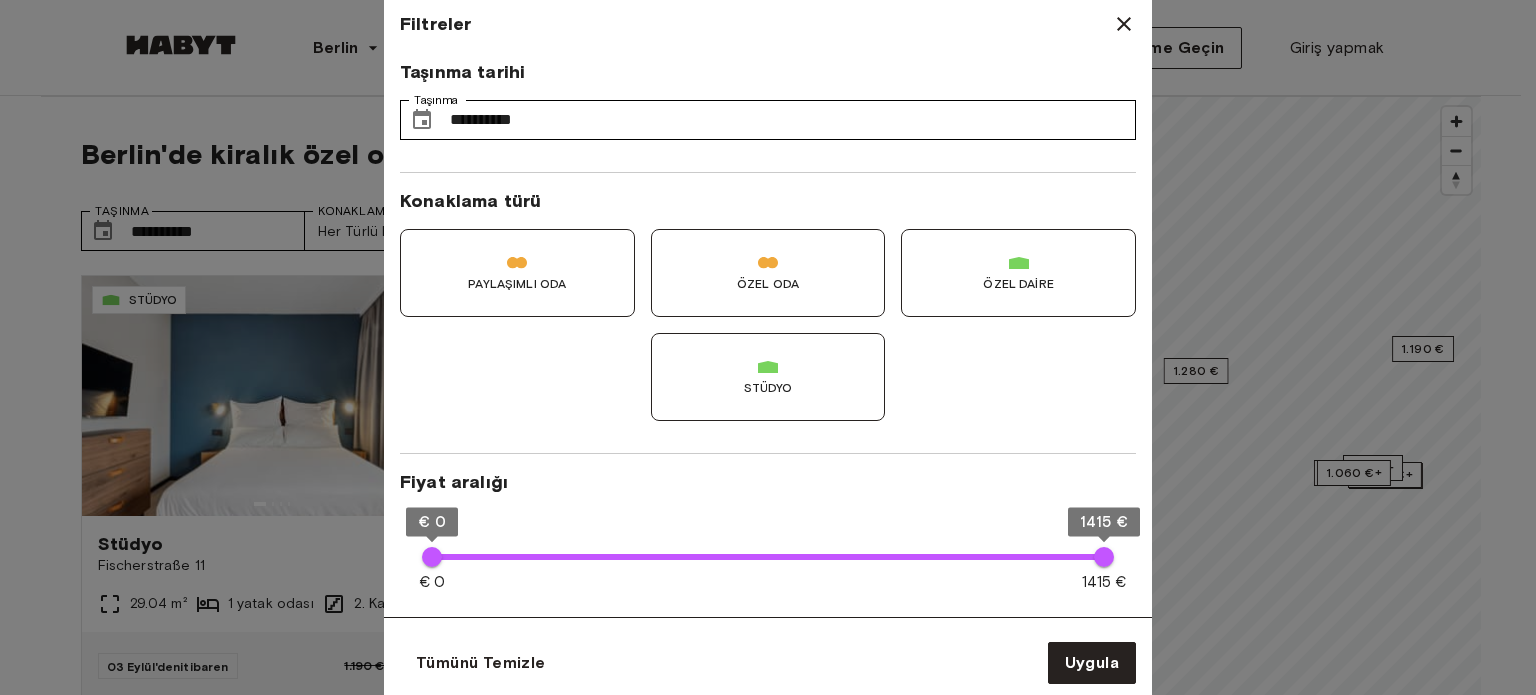 click 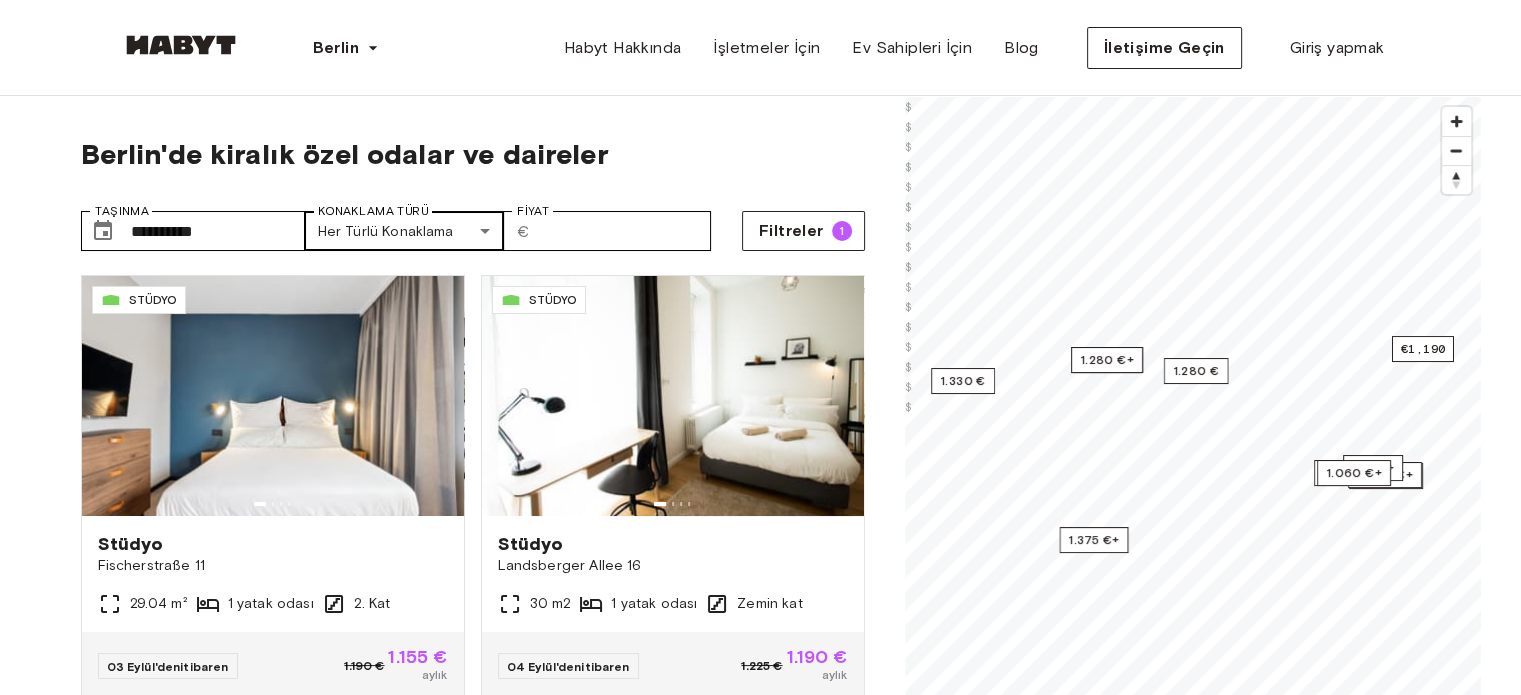 click on "**********" at bounding box center [760, 2388] 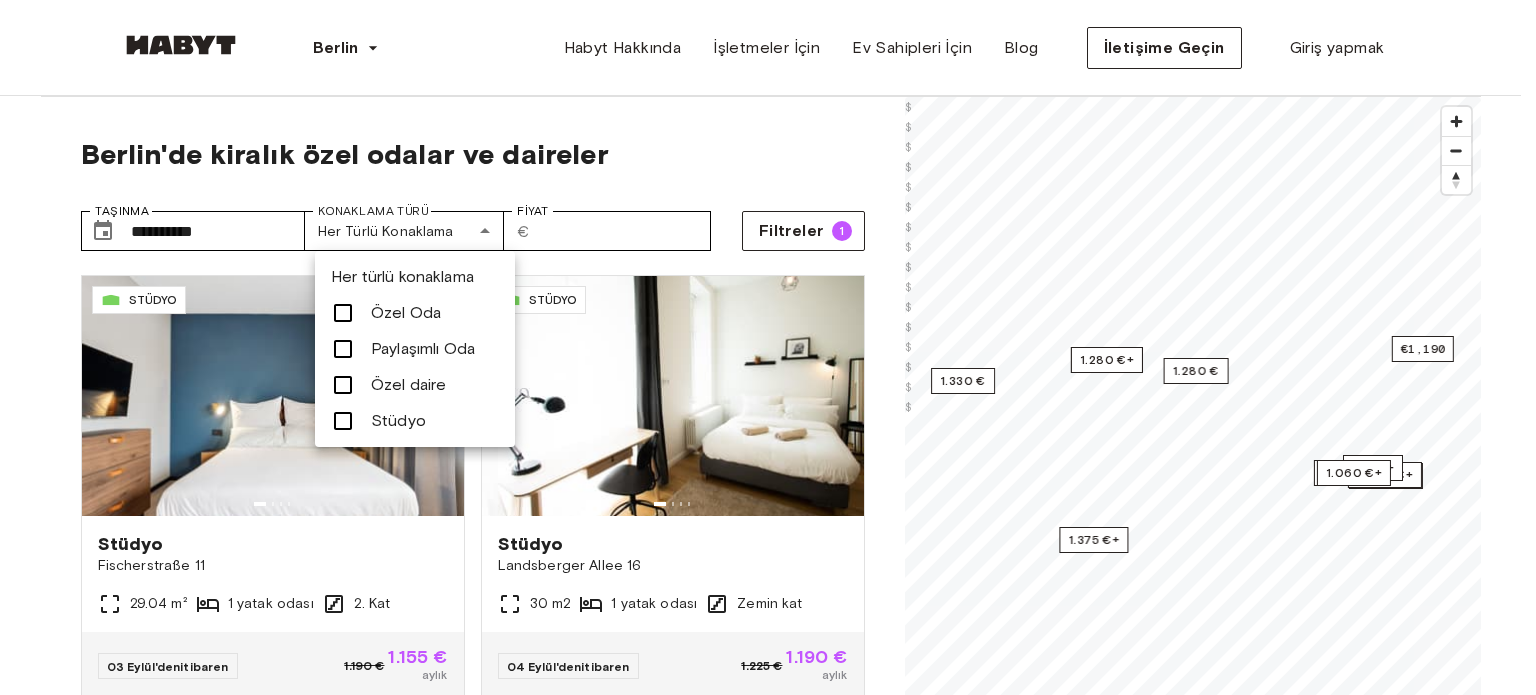 drag, startPoint x: 1257, startPoint y: 510, endPoint x: 1276, endPoint y: 512, distance: 19.104973 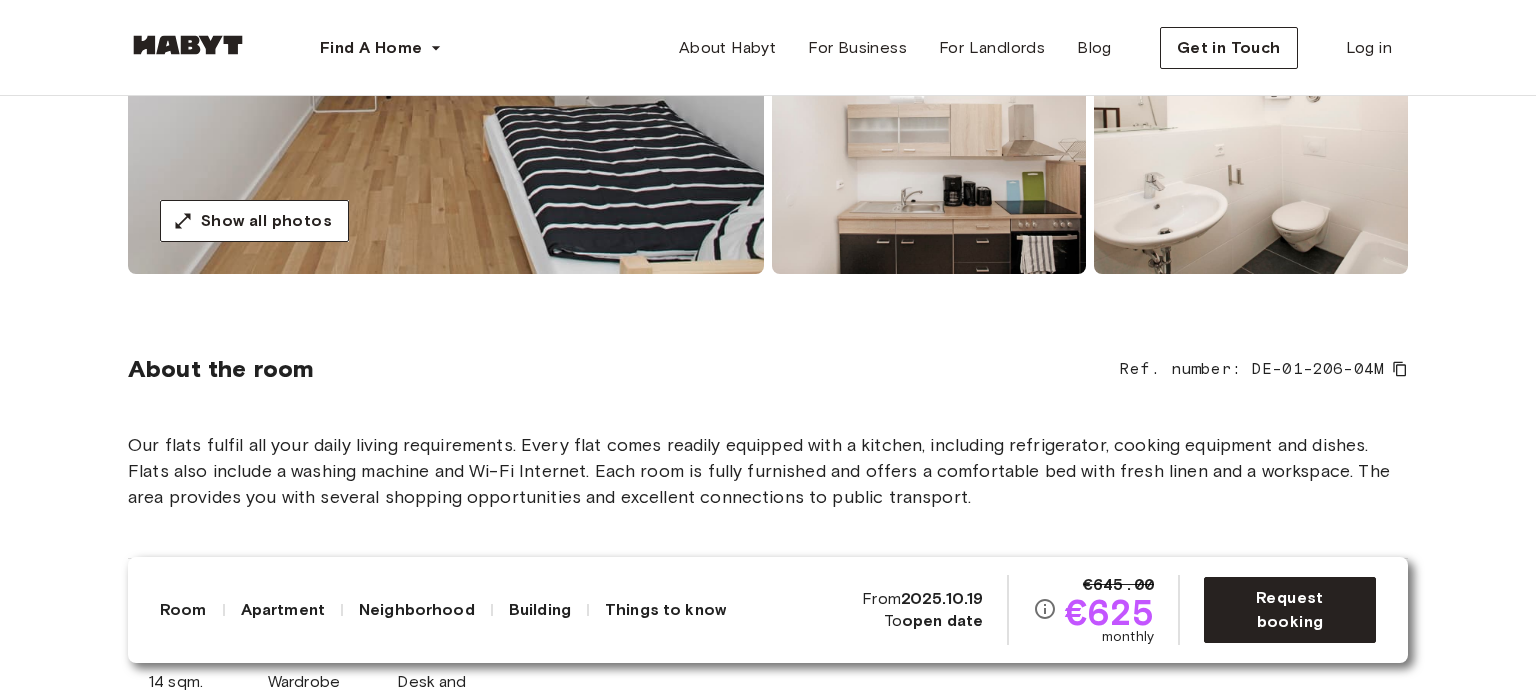 scroll, scrollTop: 202, scrollLeft: 0, axis: vertical 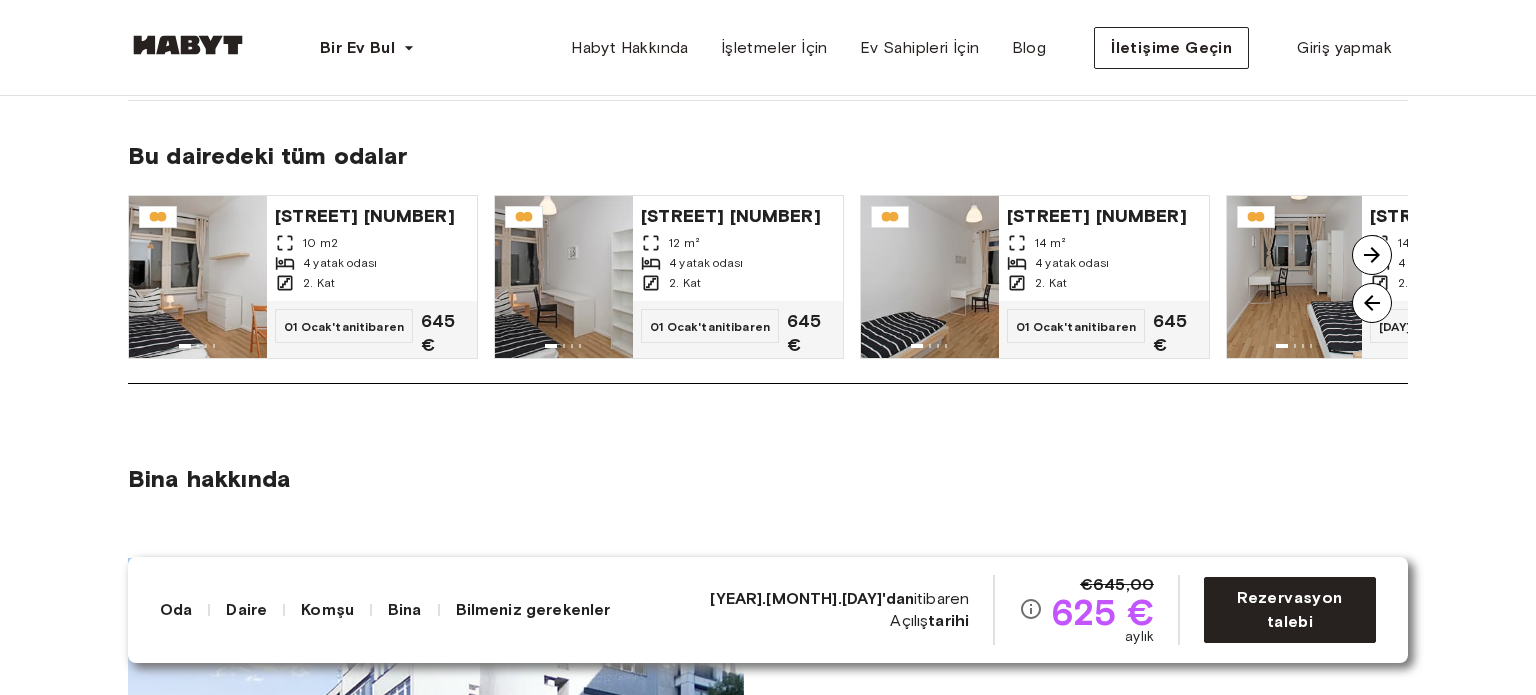 click at bounding box center [1372, 255] 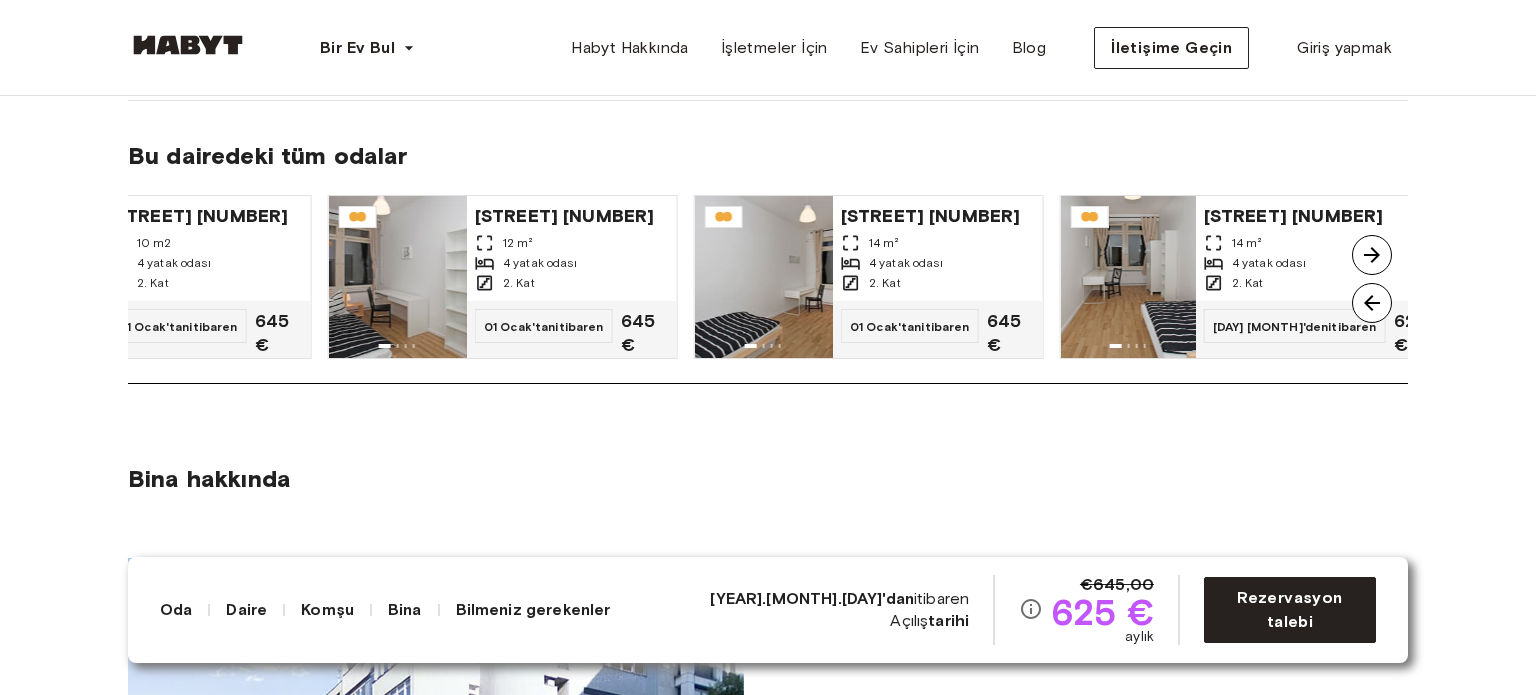 click at bounding box center [1372, 255] 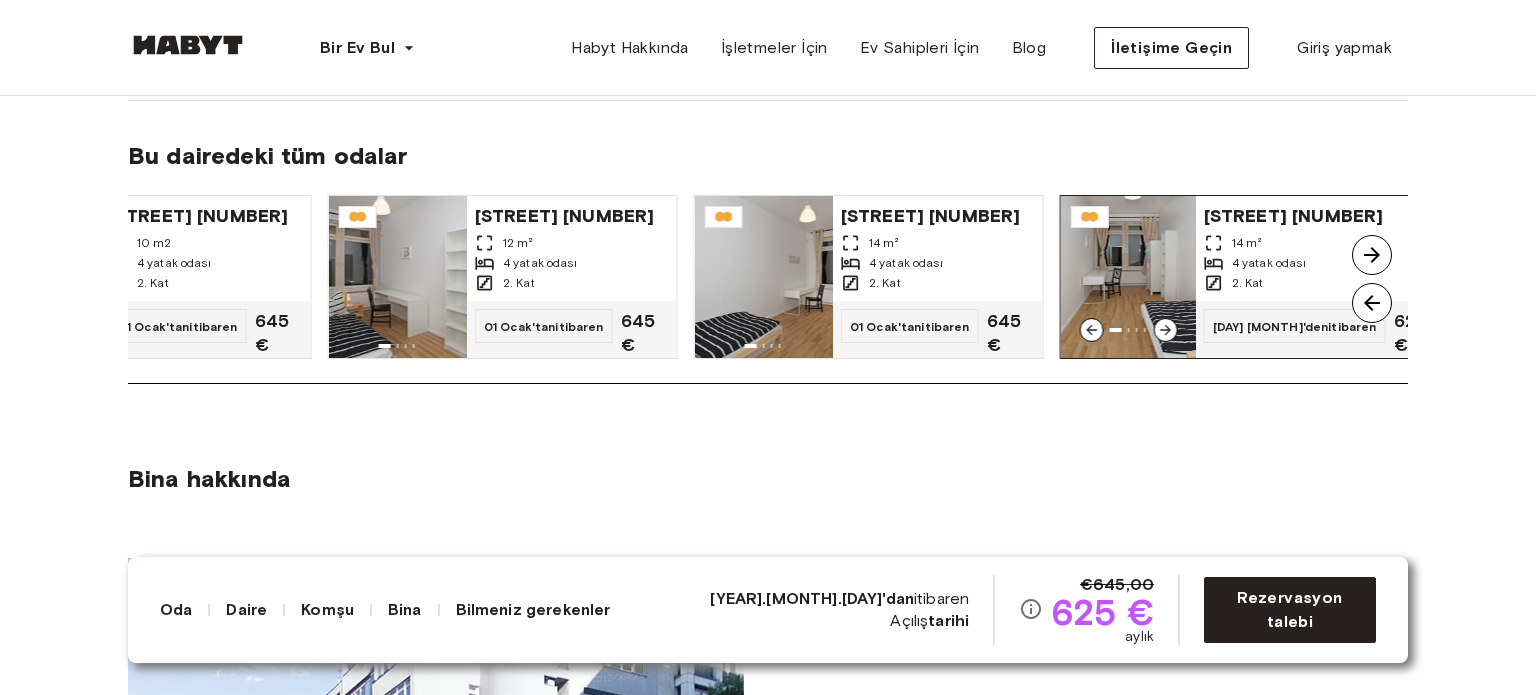 click on "2. Kat" at bounding box center (1318, 283) 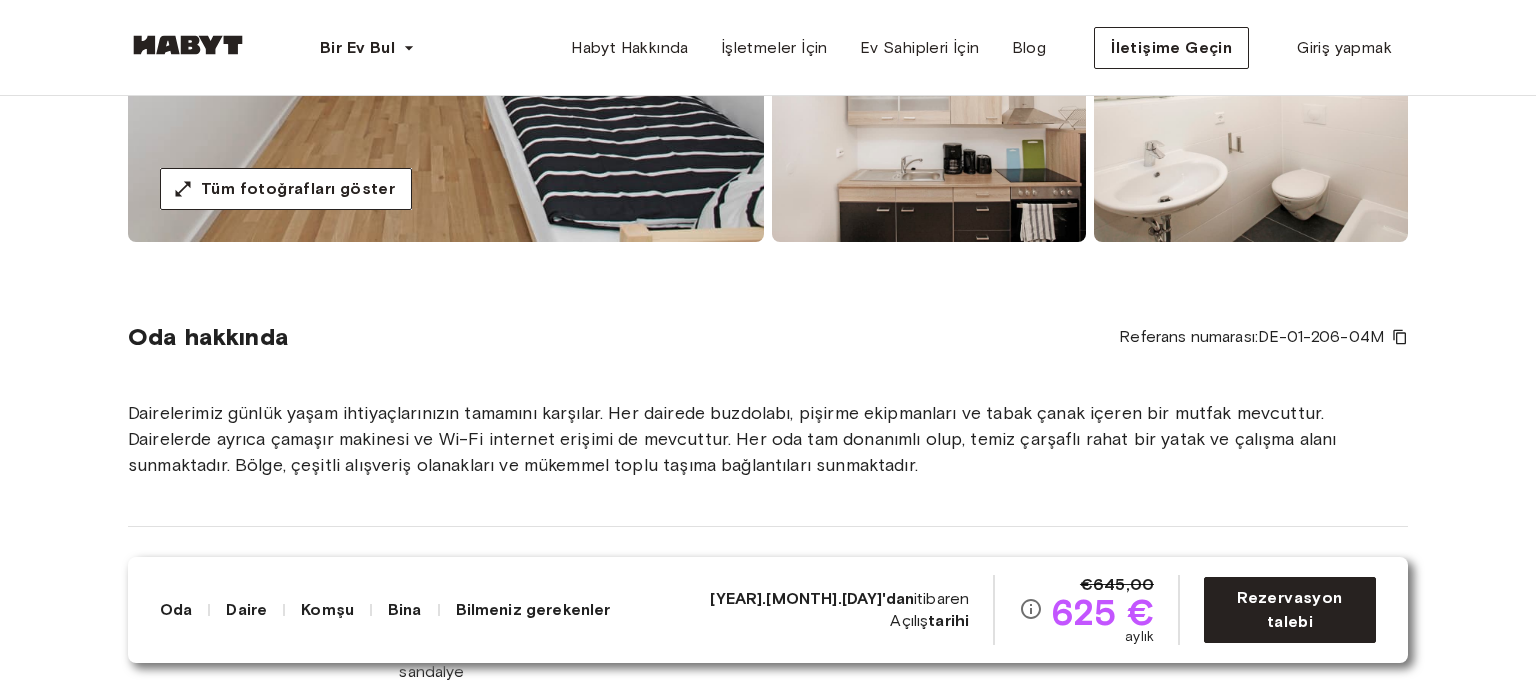 scroll, scrollTop: 0, scrollLeft: 0, axis: both 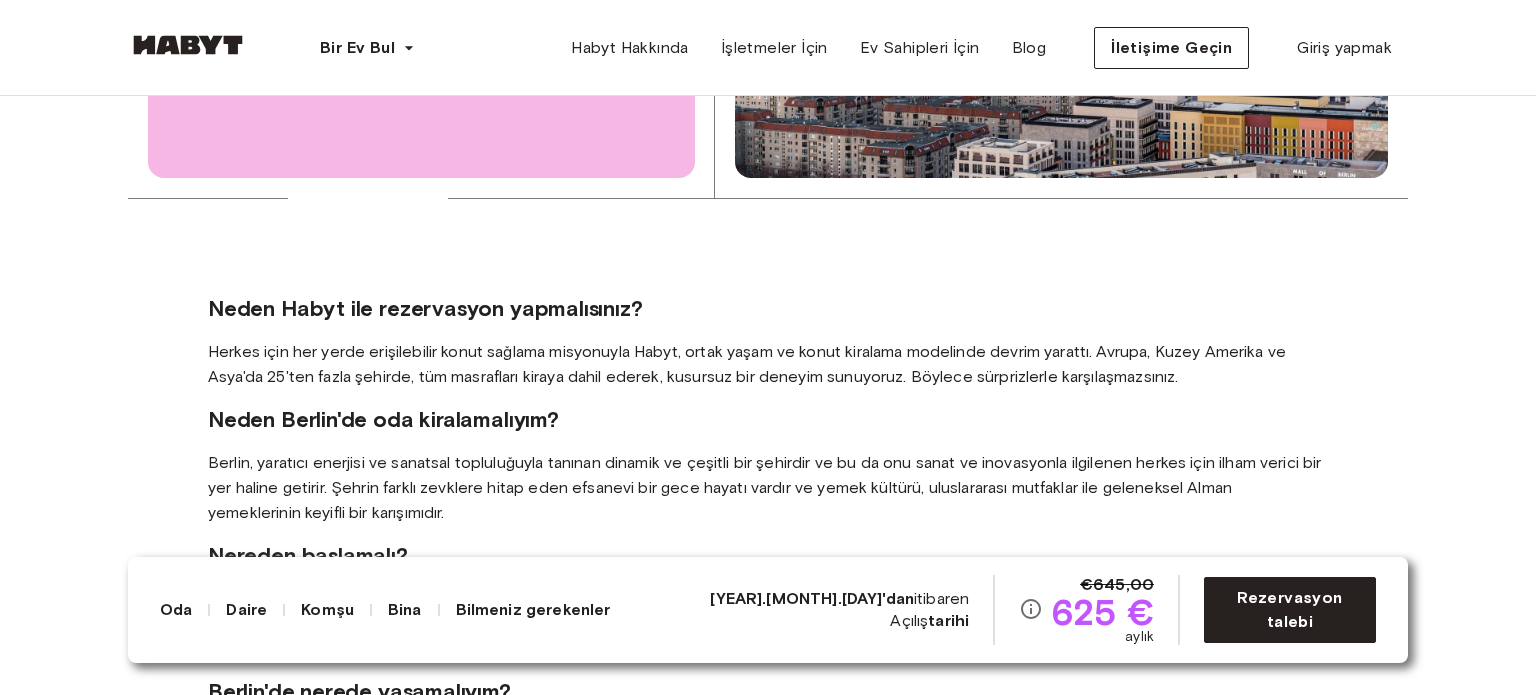 click on "Oda" at bounding box center [176, 609] 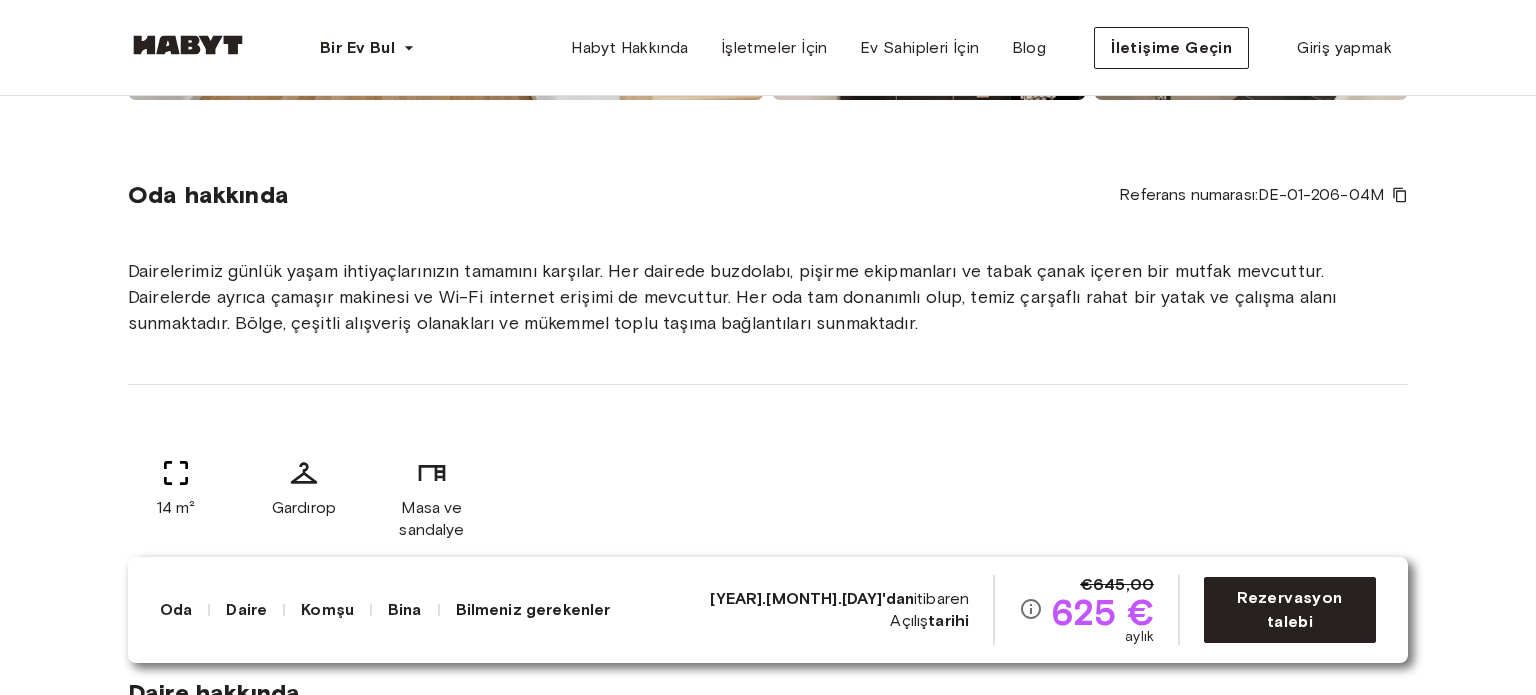 click on "Daire" at bounding box center [246, 609] 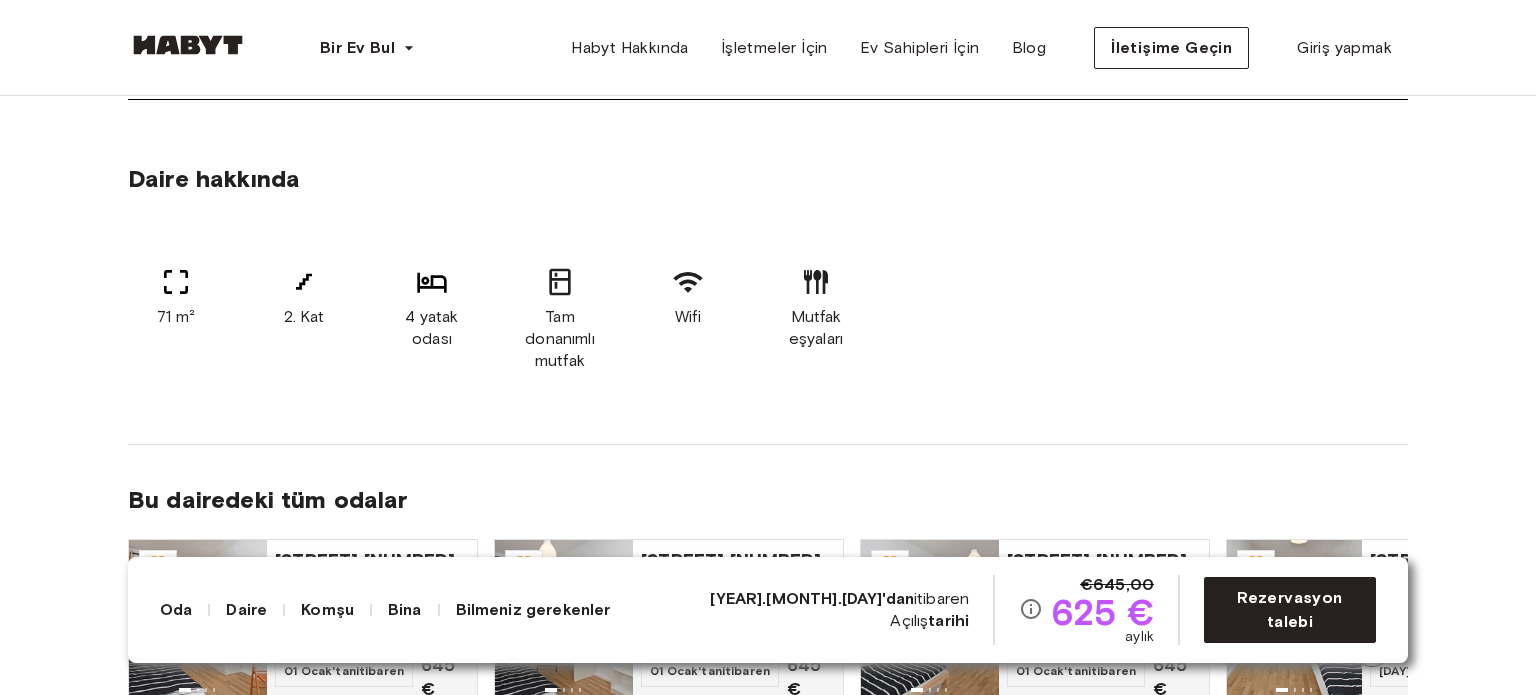 click on "Komşu" at bounding box center (327, 609) 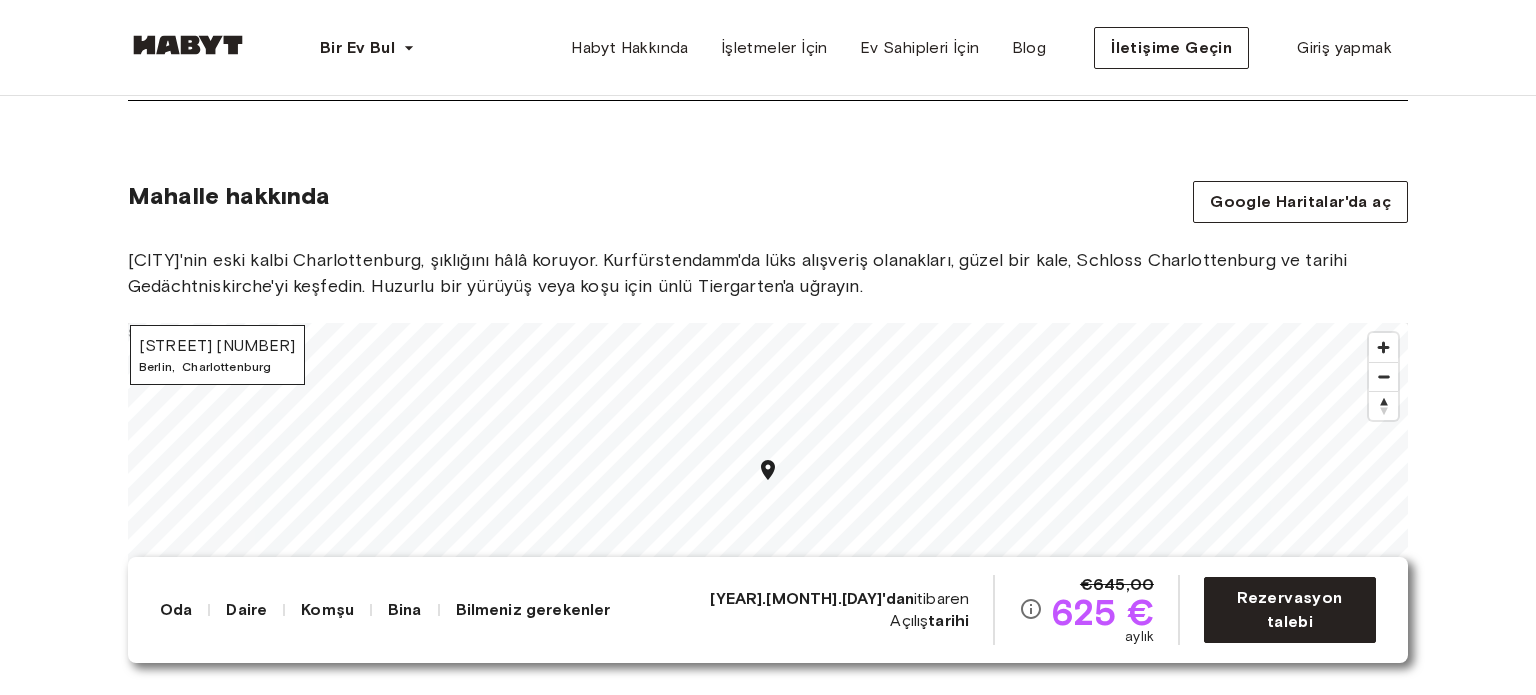 click on "Bina" at bounding box center (405, 609) 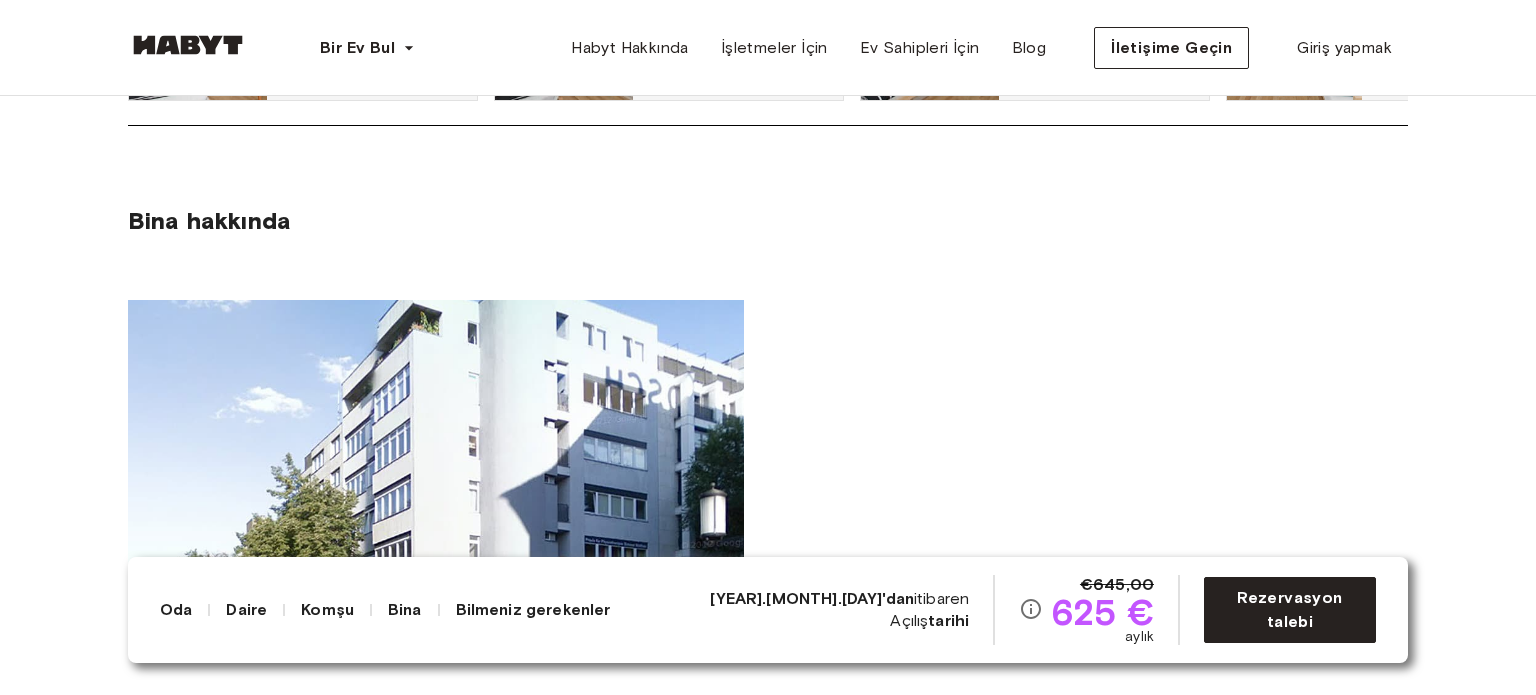 click on "Bilmeniz gerekenler" at bounding box center (533, 609) 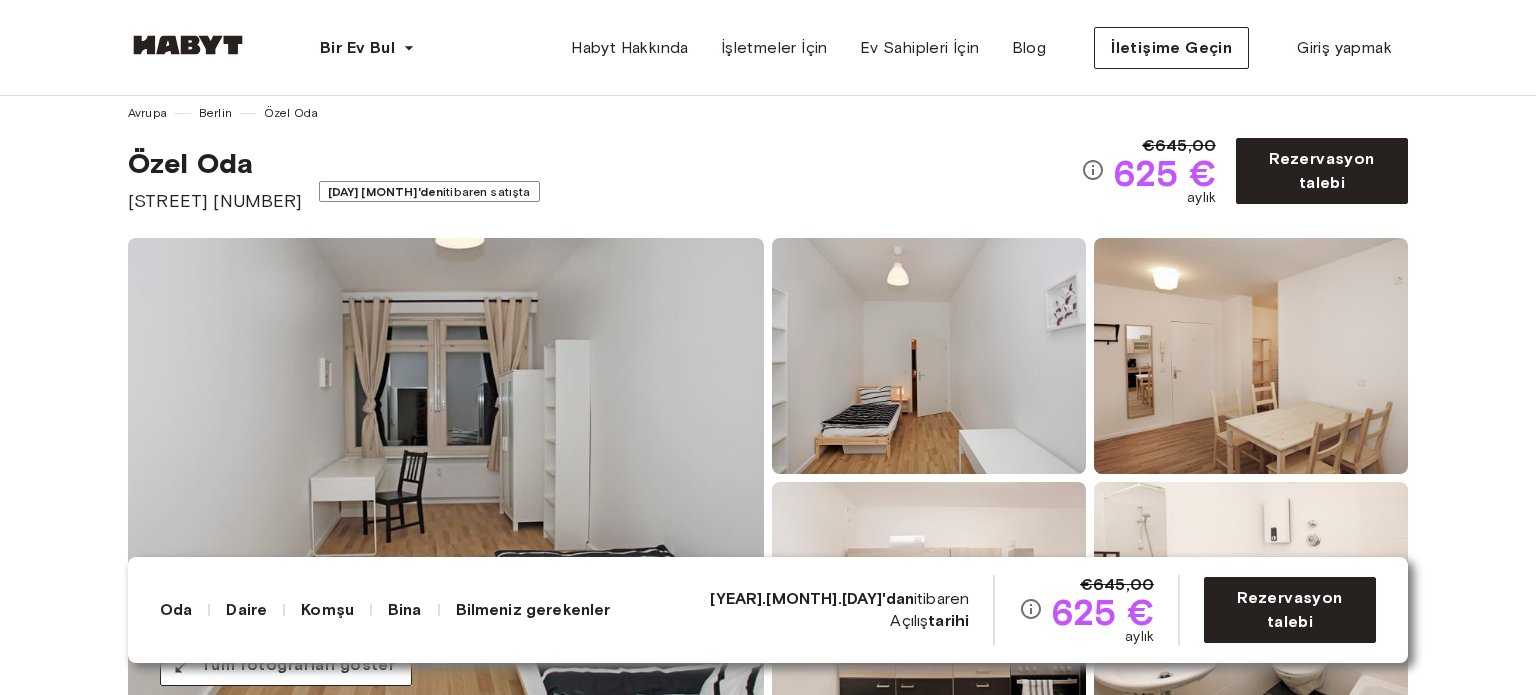 scroll, scrollTop: 0, scrollLeft: 0, axis: both 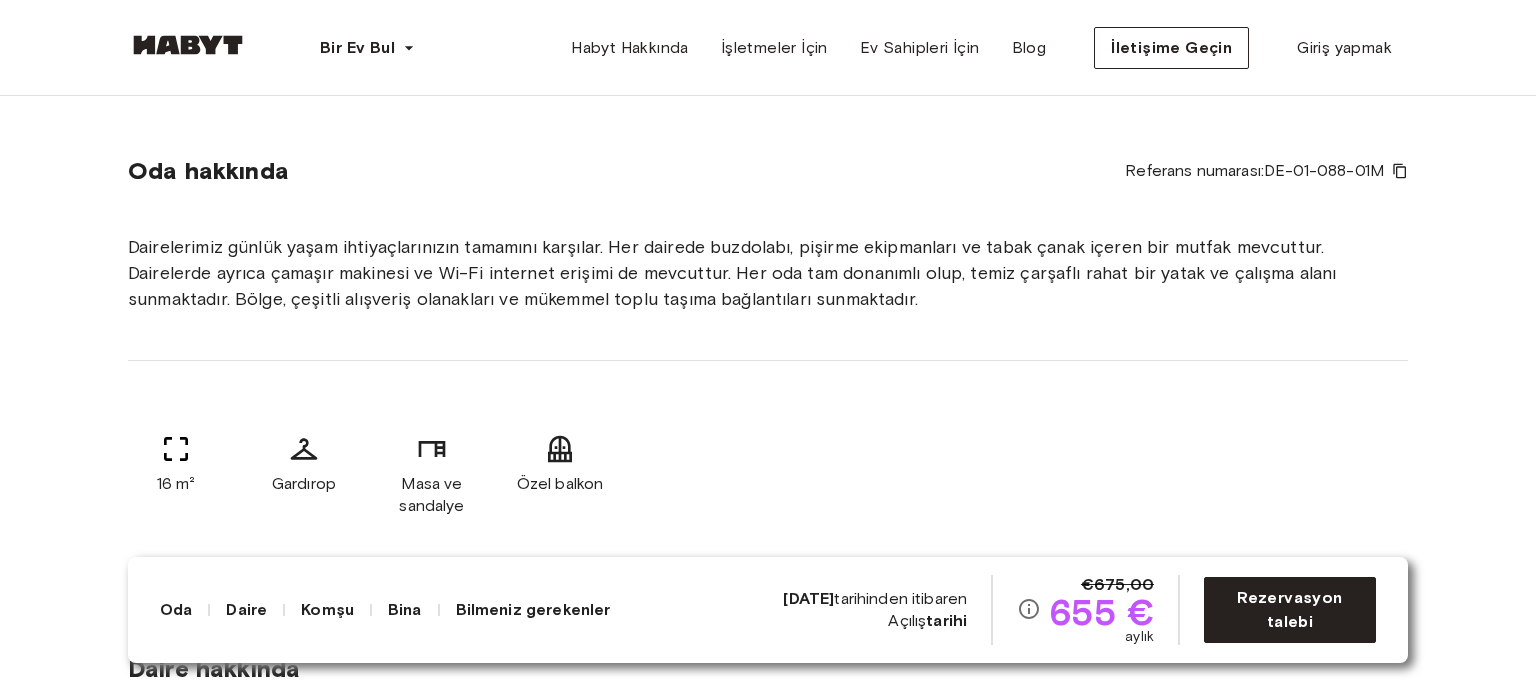 click on "Dairelerimiz günlük yaşam ihtiyaçlarınızın tamamını karşılar. Her dairede buzdolabı, pişirme ekipmanları ve tabak çanak içeren bir mutfak mevcuttur. Dairelerde ayrıca çamaşır makinesi ve Wi-Fi internet erişimi de mevcuttur. Her oda tam donanımlı olup, temiz çarşaflı rahat bir yatak ve çalışma alanı sunmaktadır. Bölge, çeşitli alışveriş olanakları ve mükemmel toplu taşıma bağlantıları sunmaktadır." at bounding box center [768, 273] 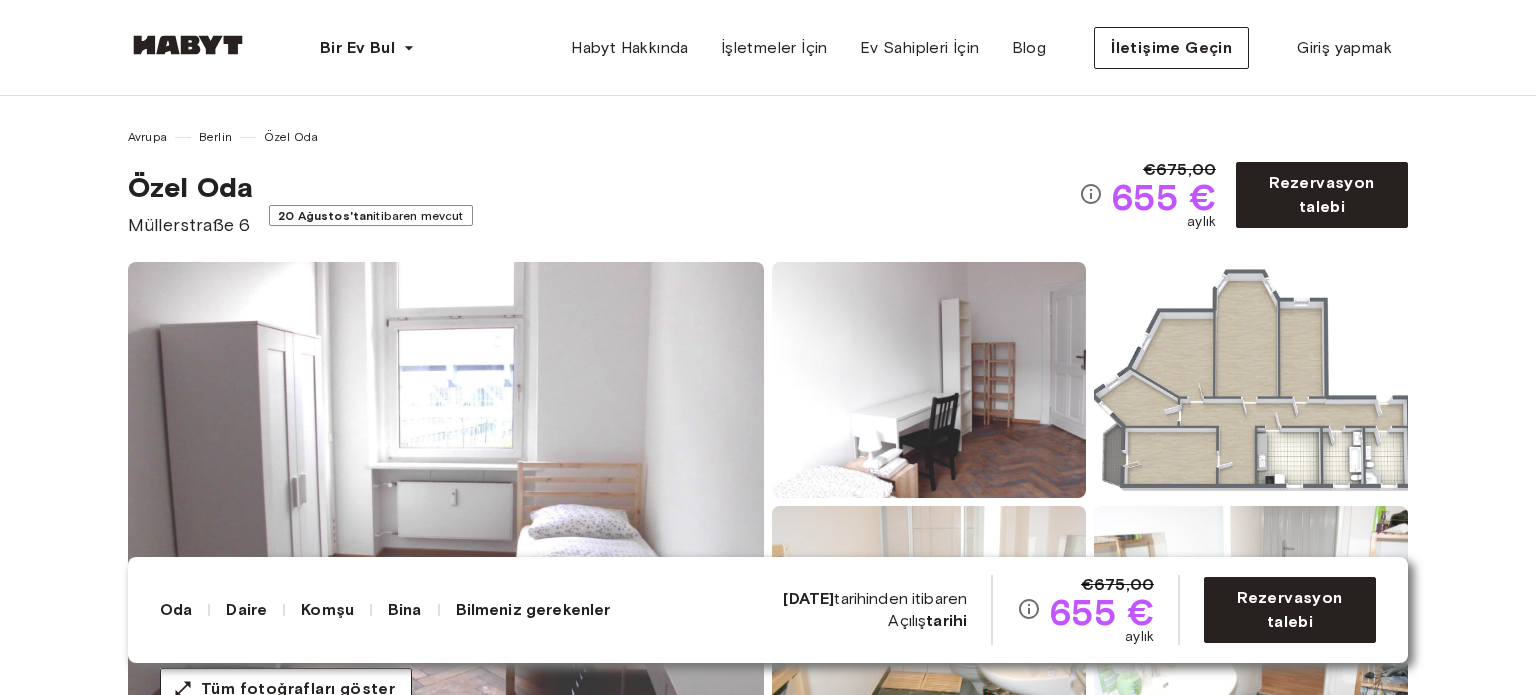 scroll, scrollTop: 0, scrollLeft: 0, axis: both 